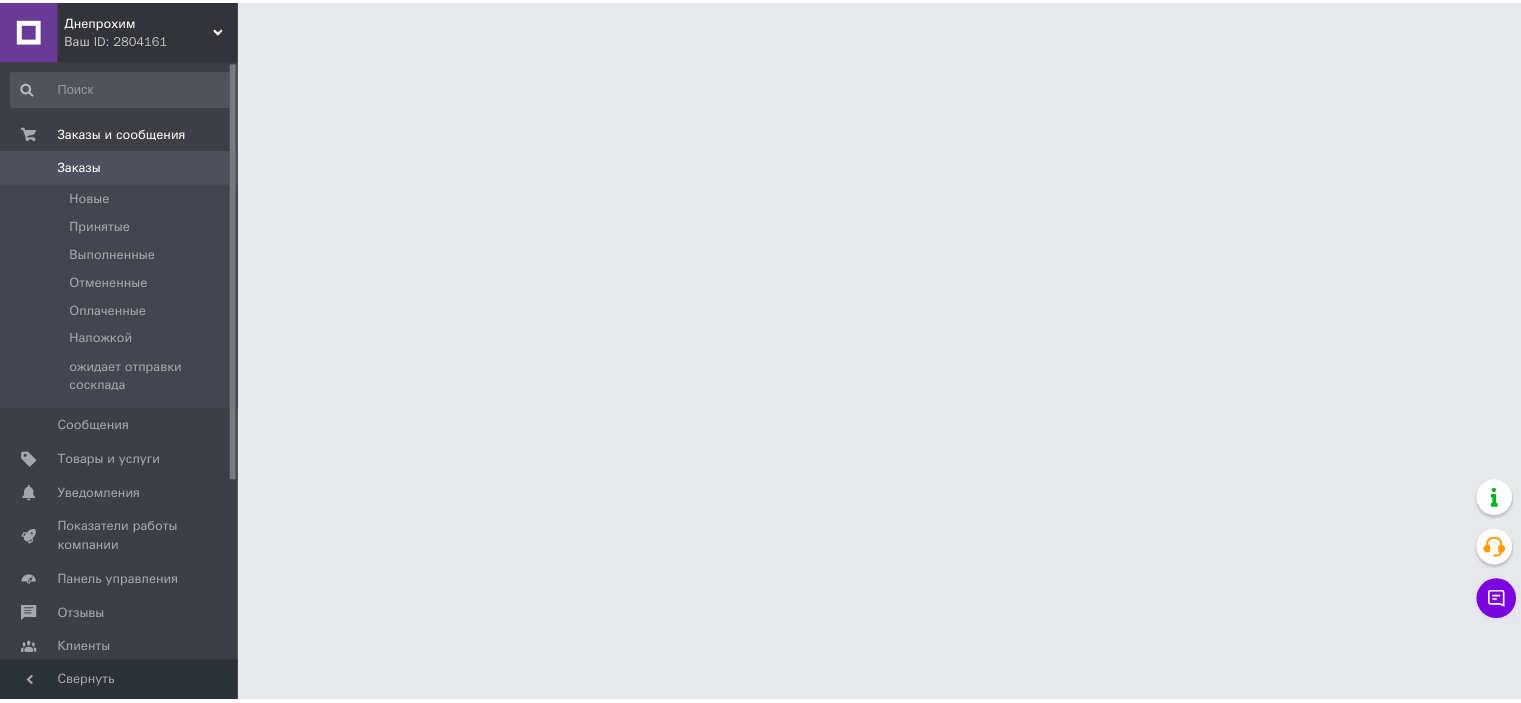 scroll, scrollTop: 0, scrollLeft: 0, axis: both 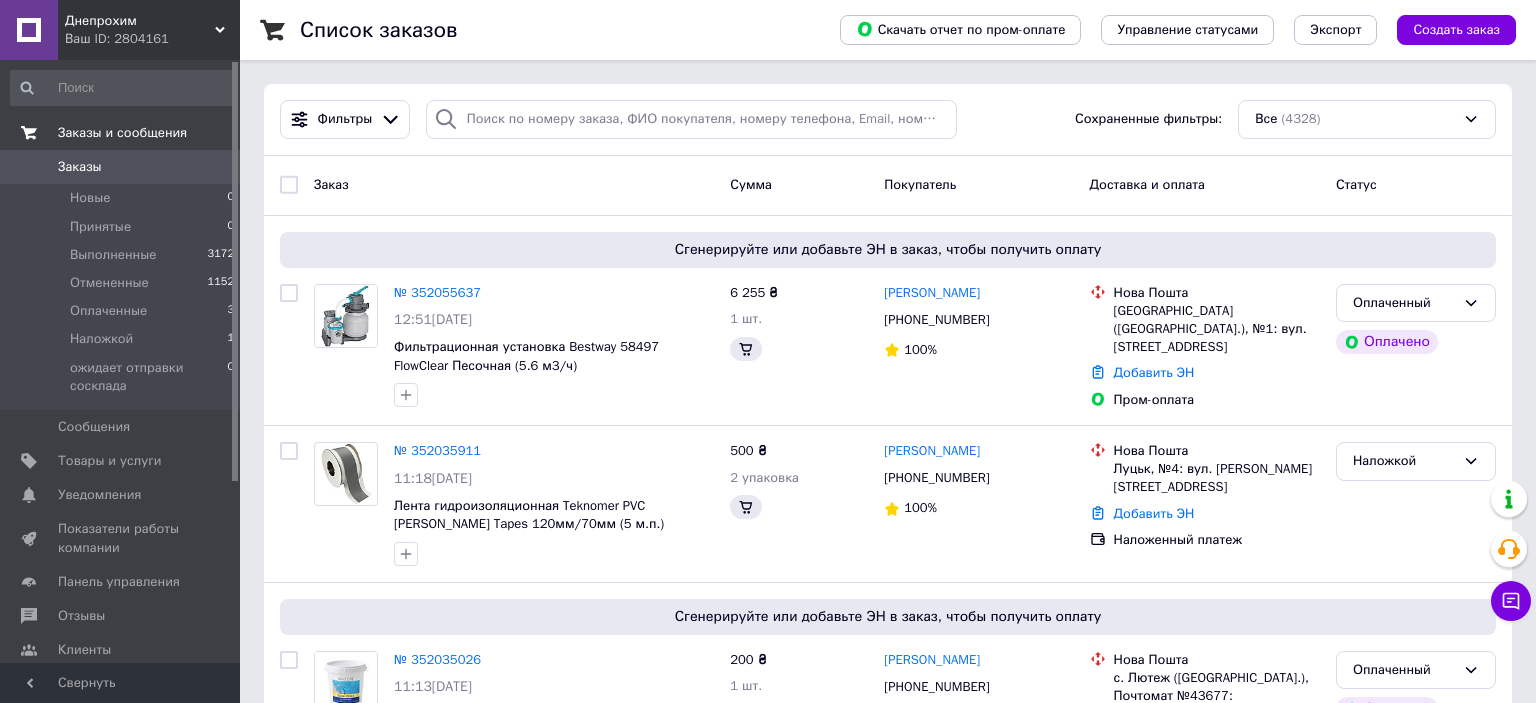 click on "Заказы и сообщения" at bounding box center (122, 133) 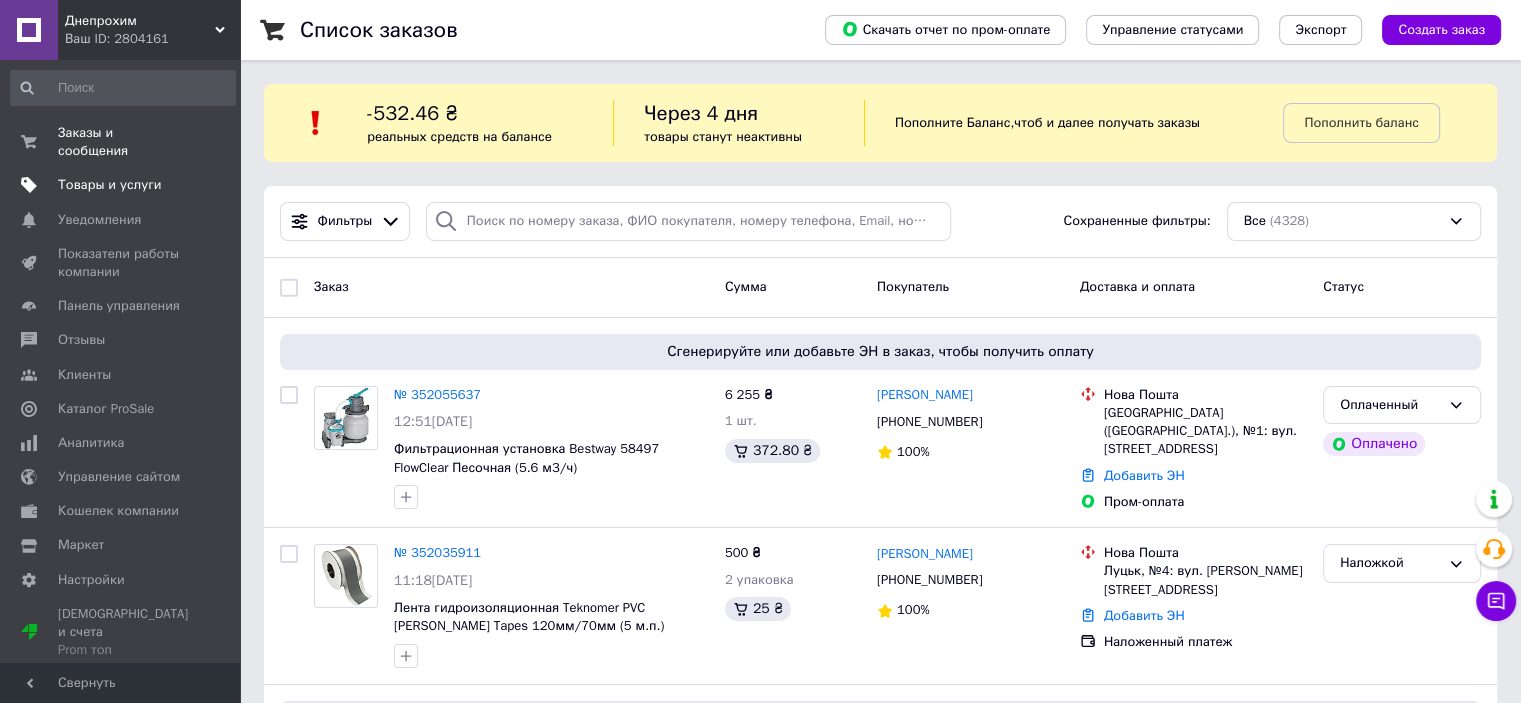 click on "Товары и услуги" at bounding box center [110, 185] 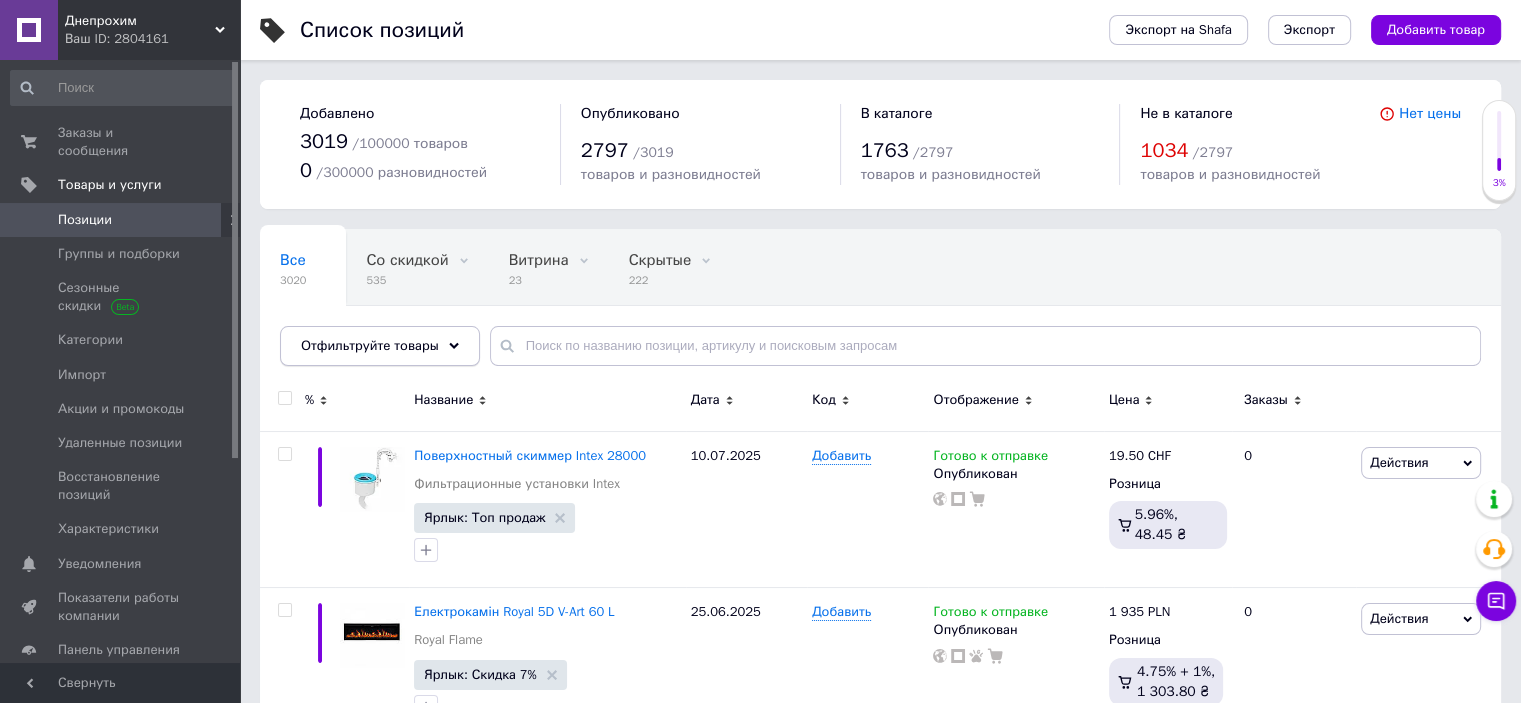 click on "Отфильтруйте товары" at bounding box center (380, 346) 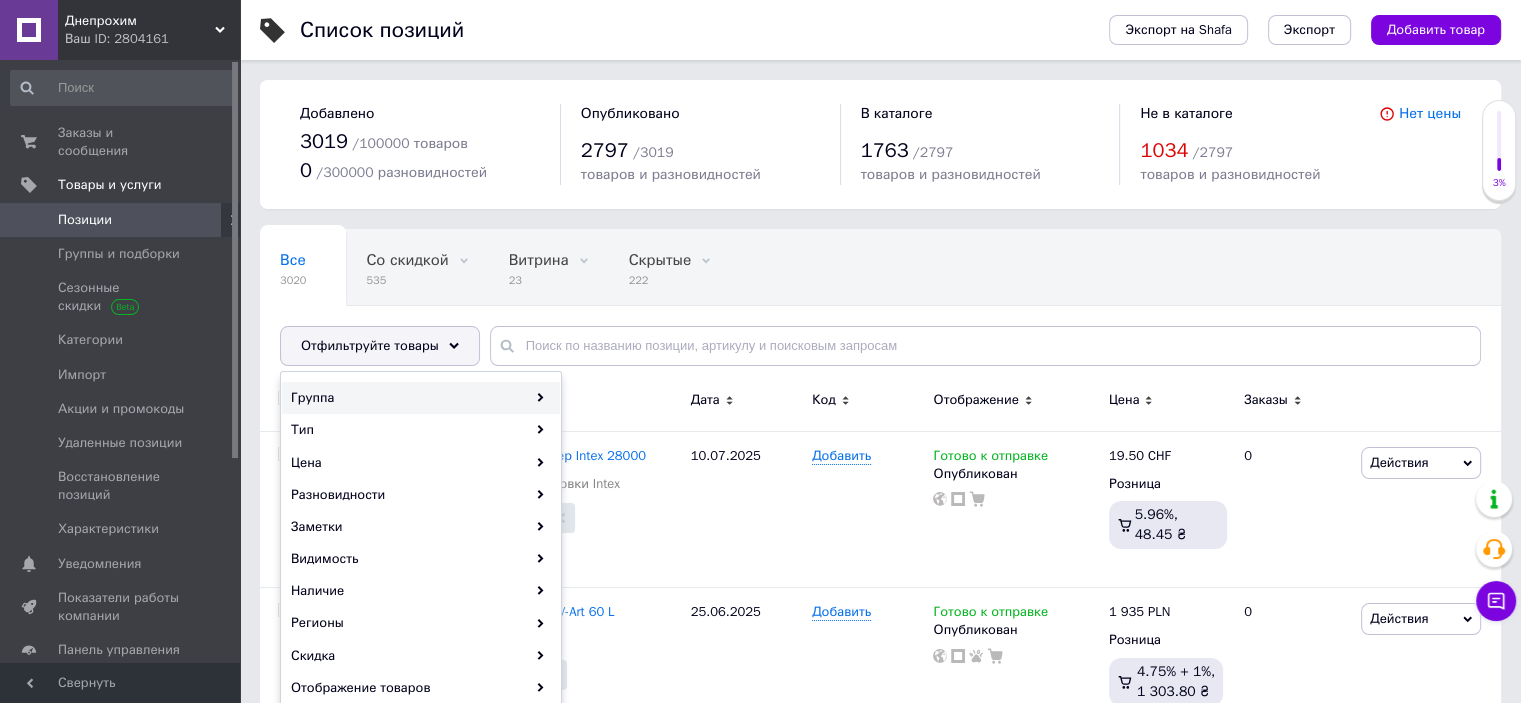 click on "Группа" at bounding box center (421, 398) 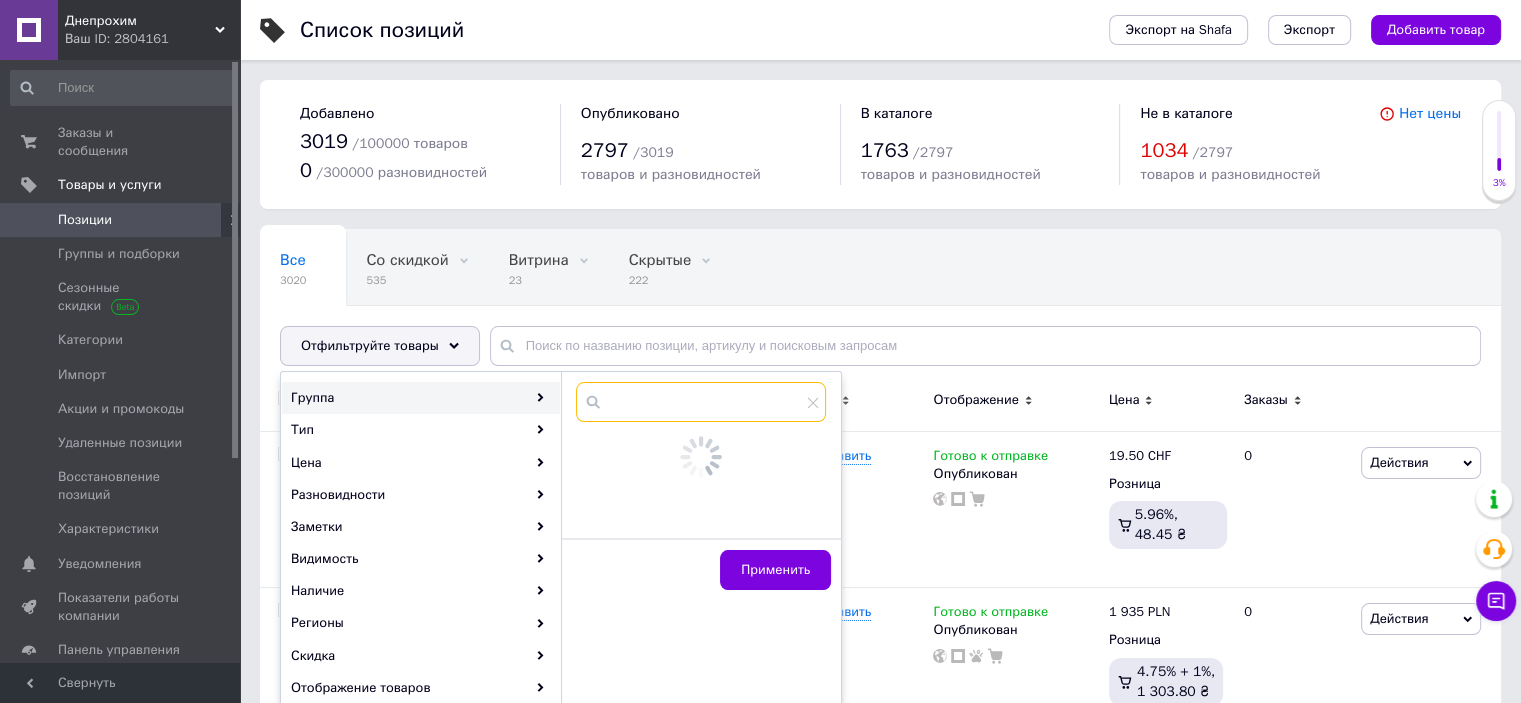 click at bounding box center (701, 402) 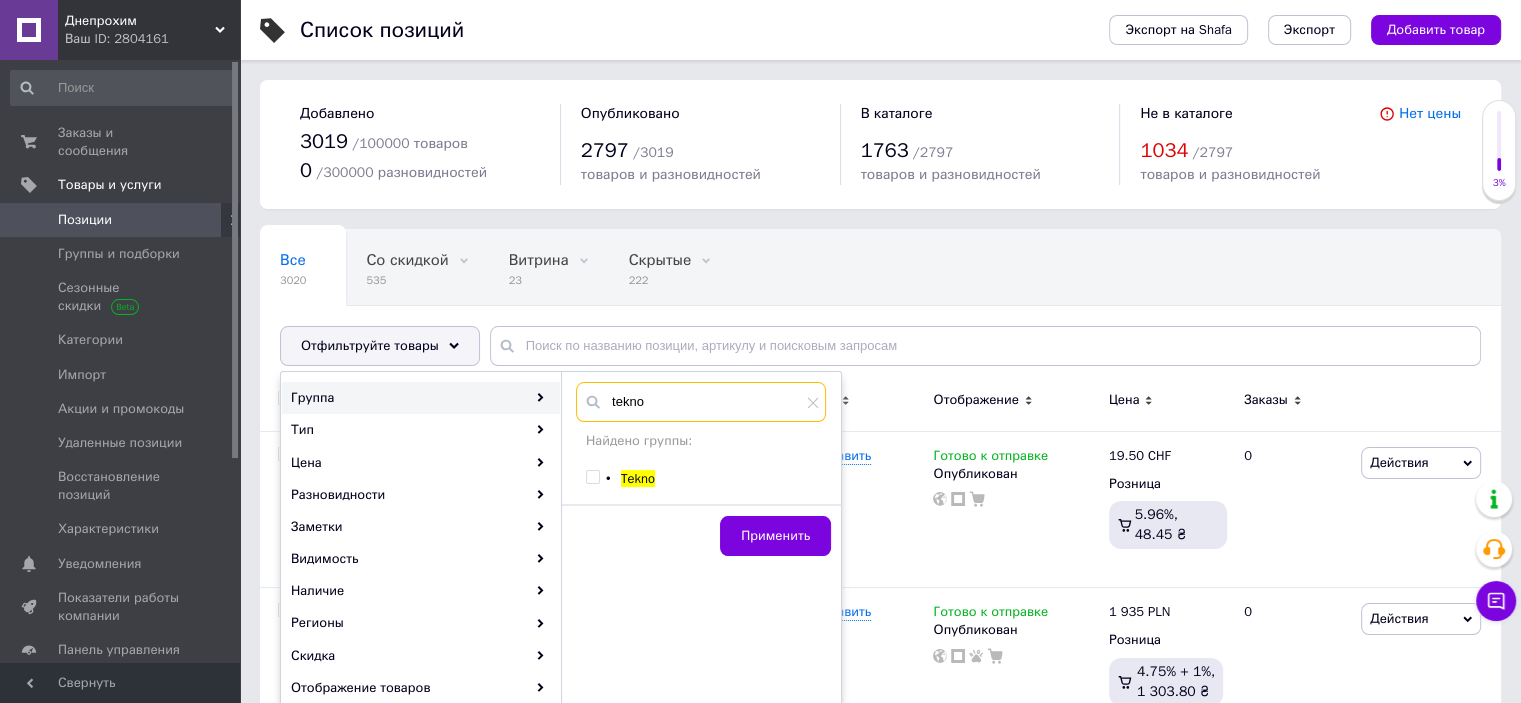 type on "tekno" 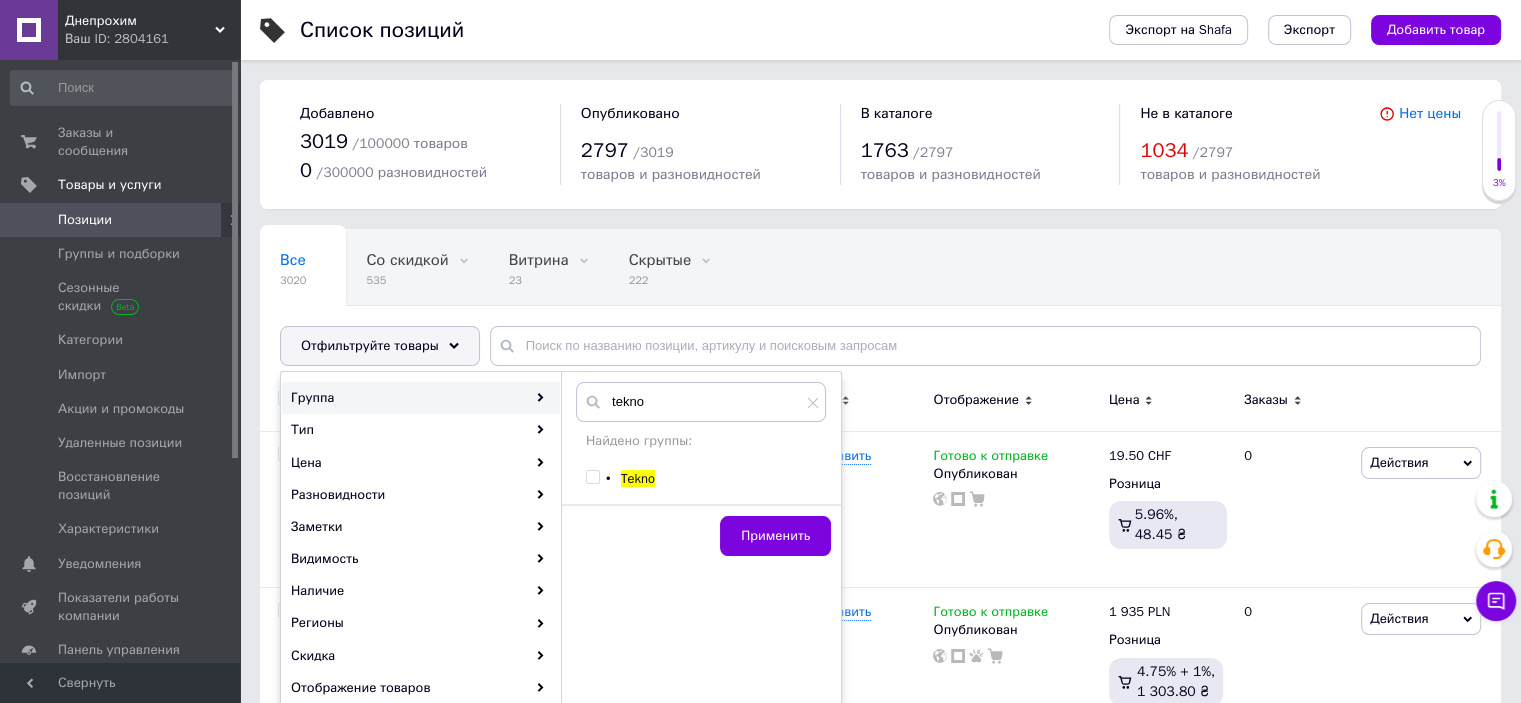 click at bounding box center [592, 477] 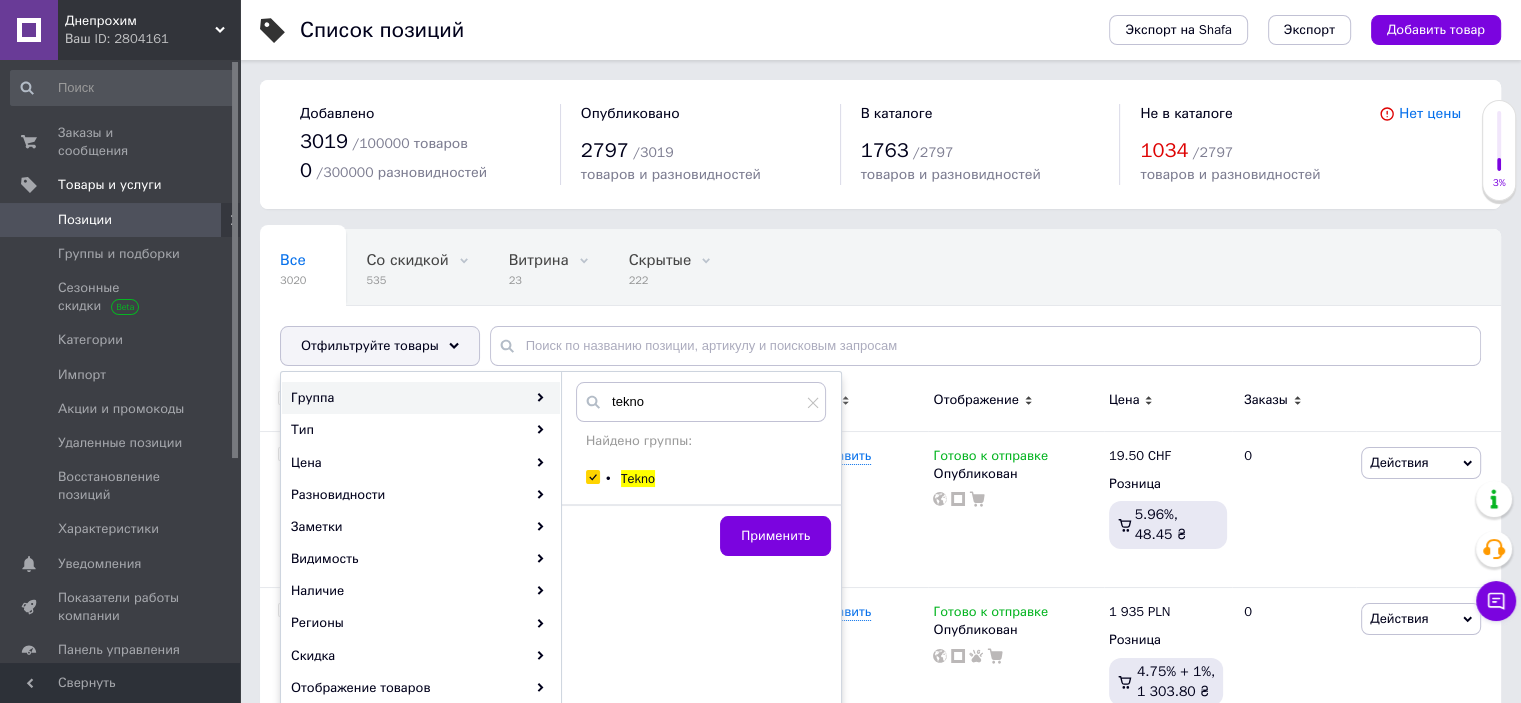 checkbox on "true" 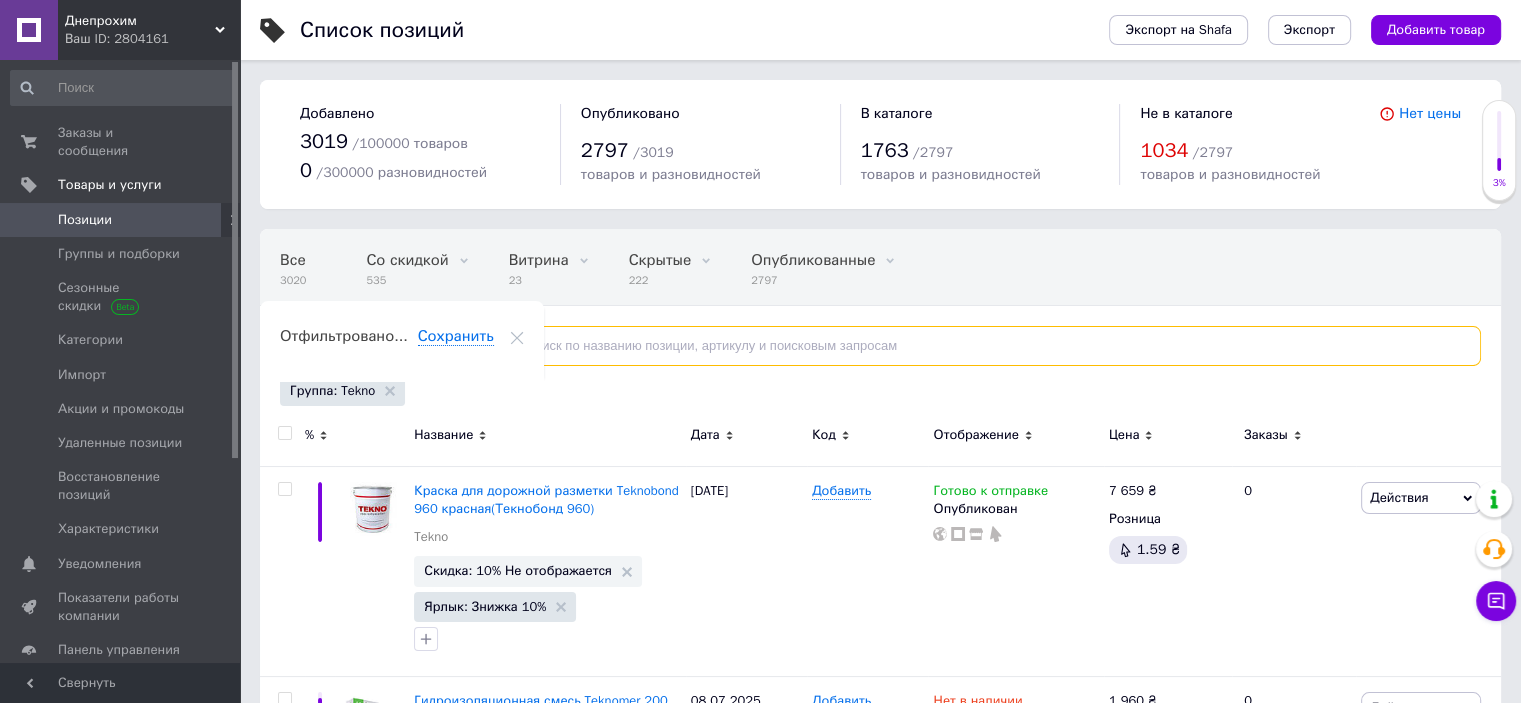 click at bounding box center (985, 346) 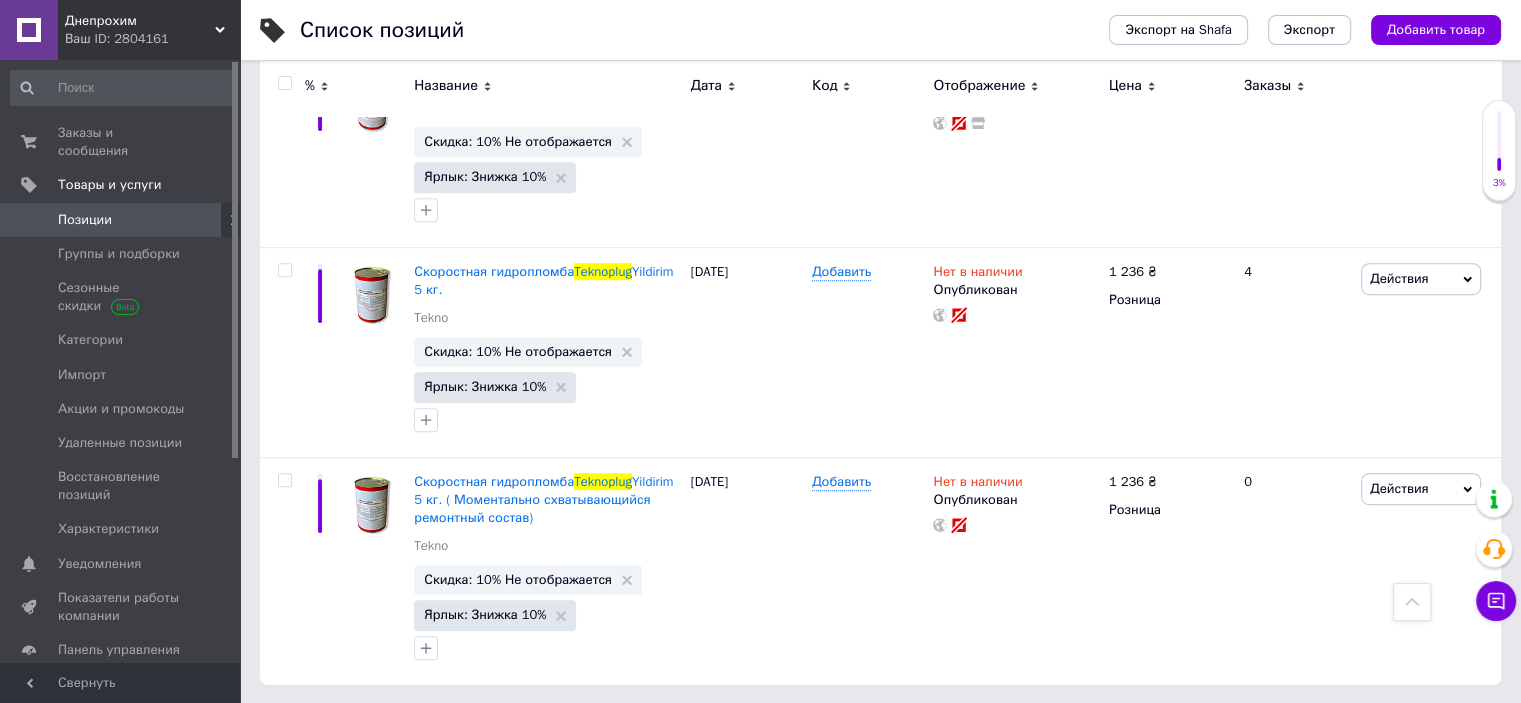 scroll, scrollTop: 0, scrollLeft: 0, axis: both 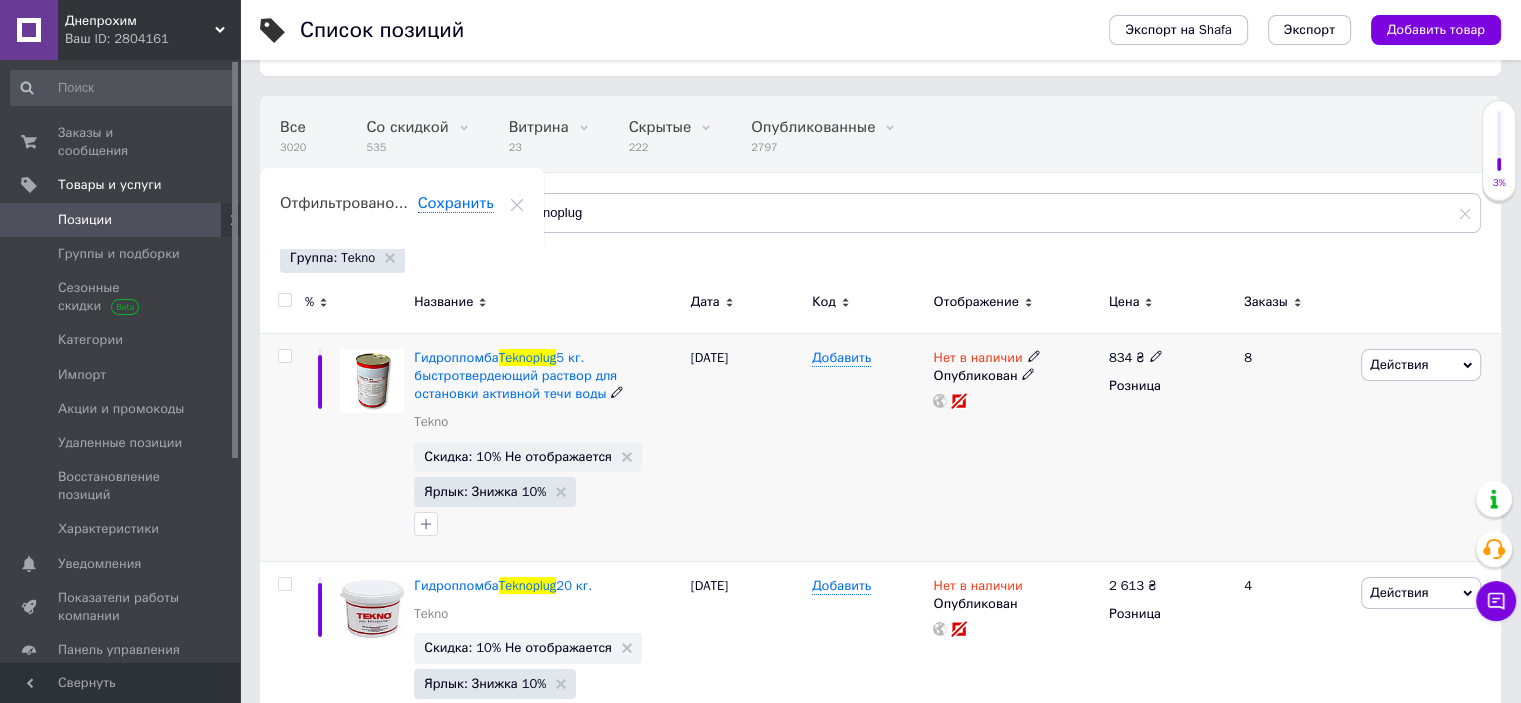 click on "Нет в наличии" at bounding box center (977, 360) 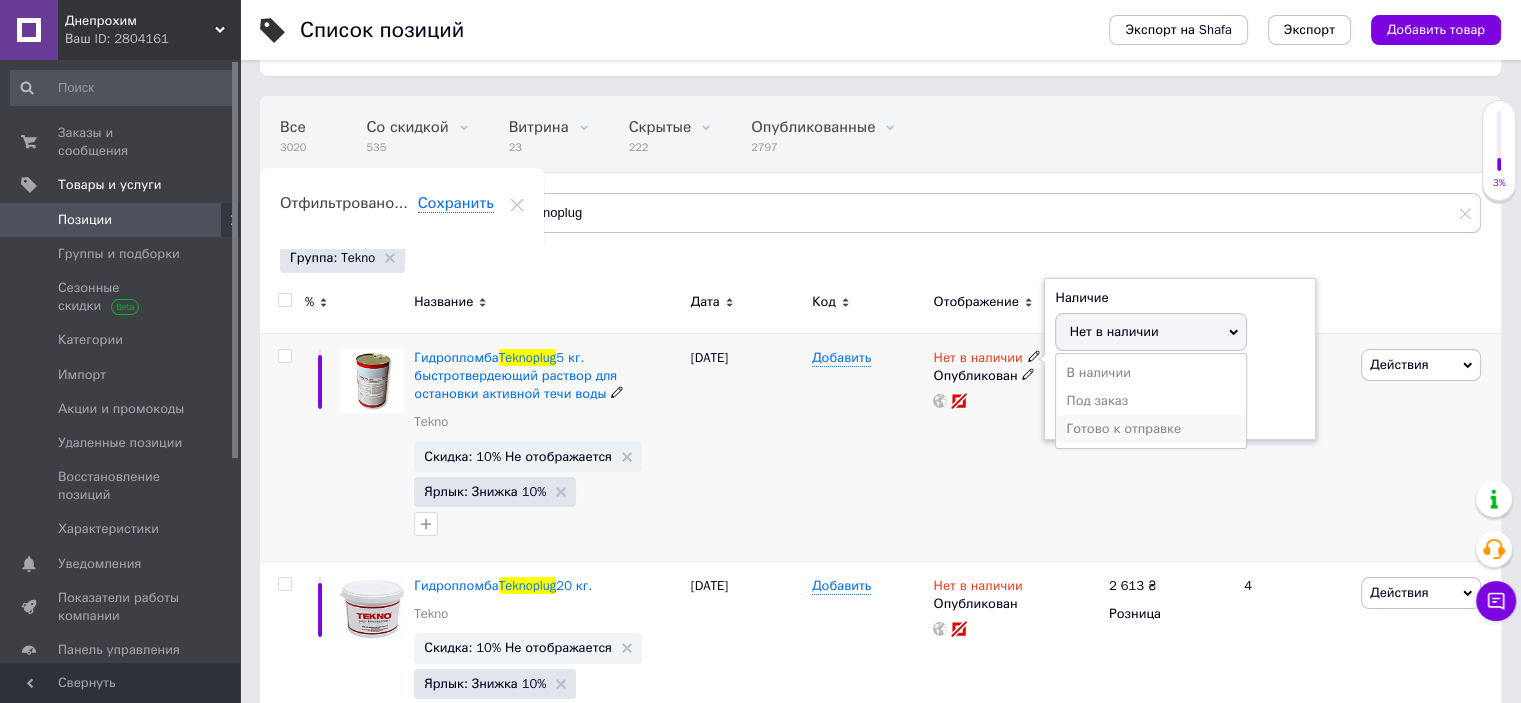 click on "Готово к отправке" at bounding box center [1151, 429] 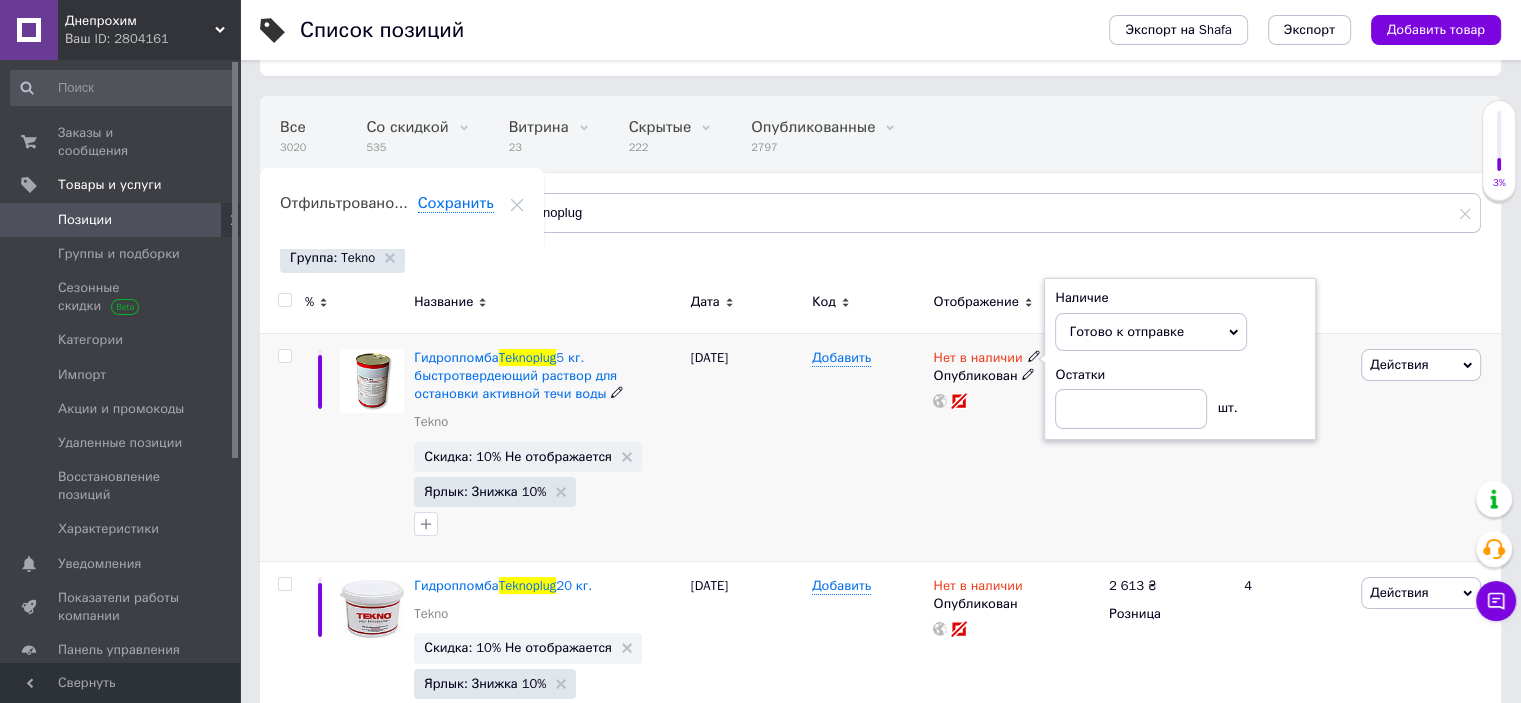 click on "[DATE]" at bounding box center [746, 447] 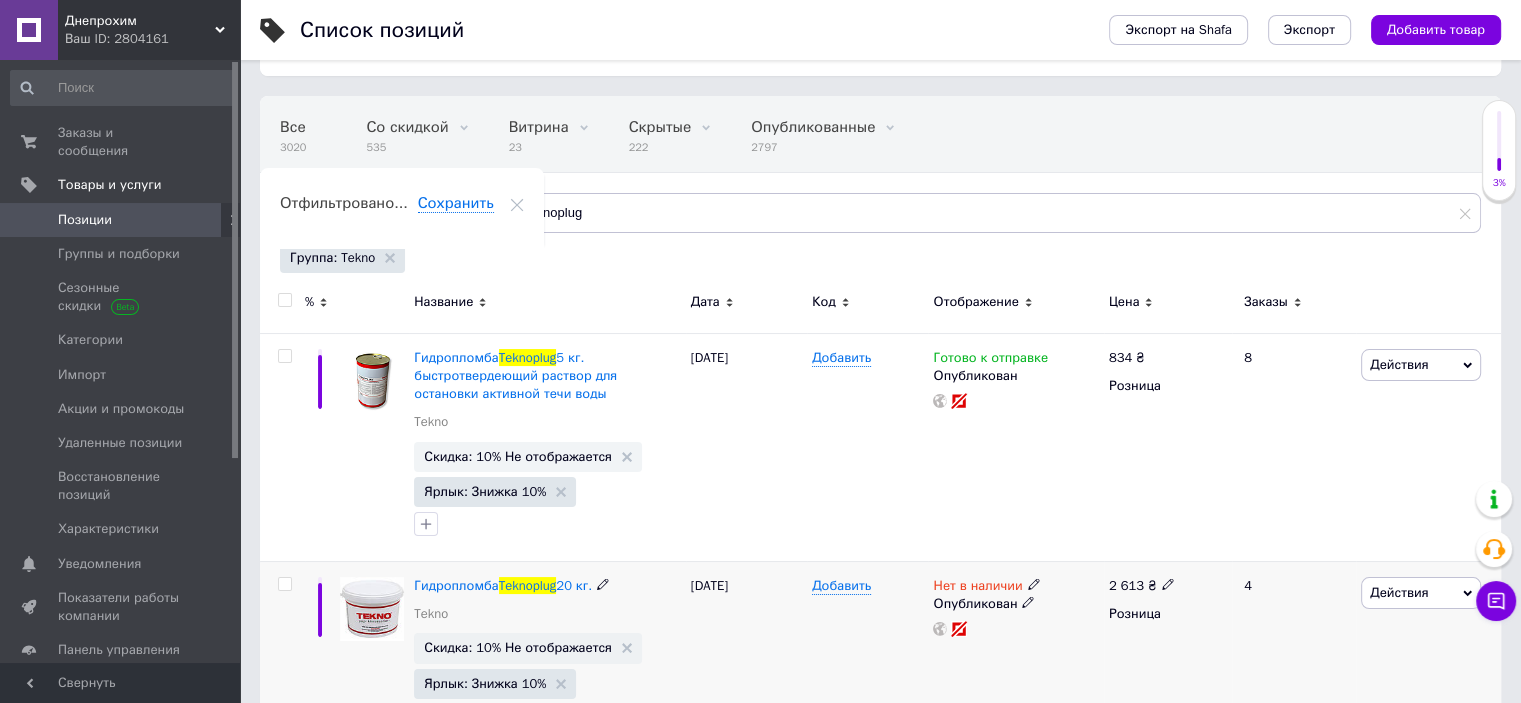 click on "Нет в наличии" at bounding box center [977, 588] 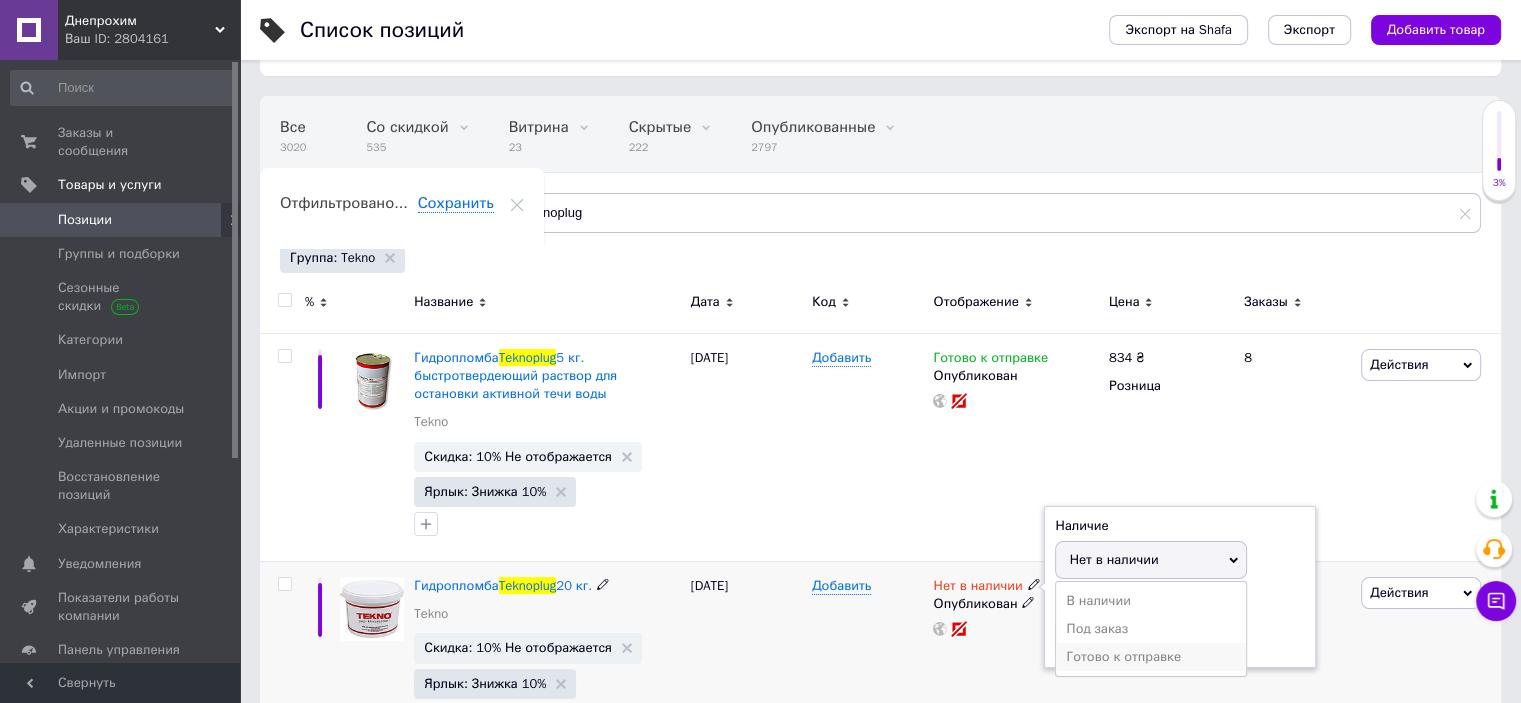 click on "Готово к отправке" at bounding box center [1151, 657] 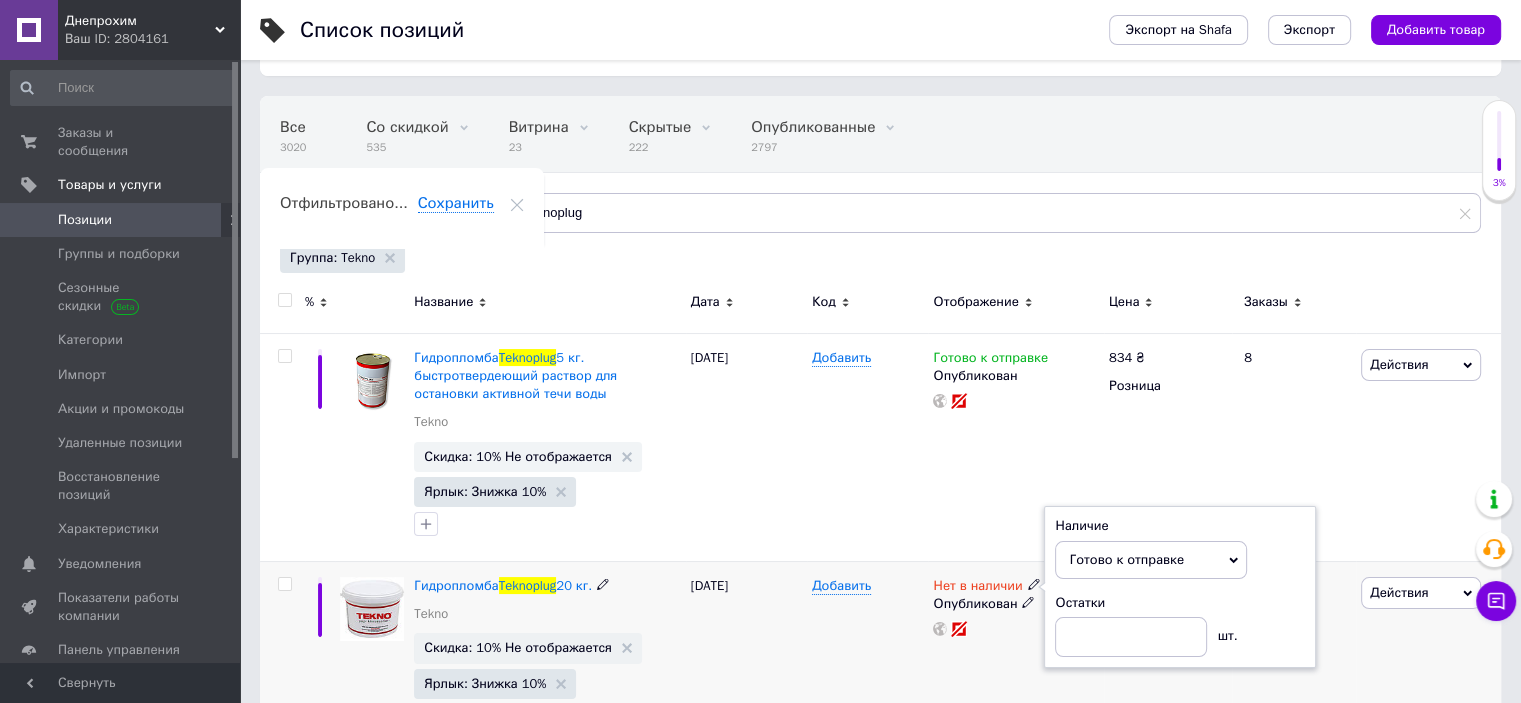 click on "Добавить" at bounding box center (867, 657) 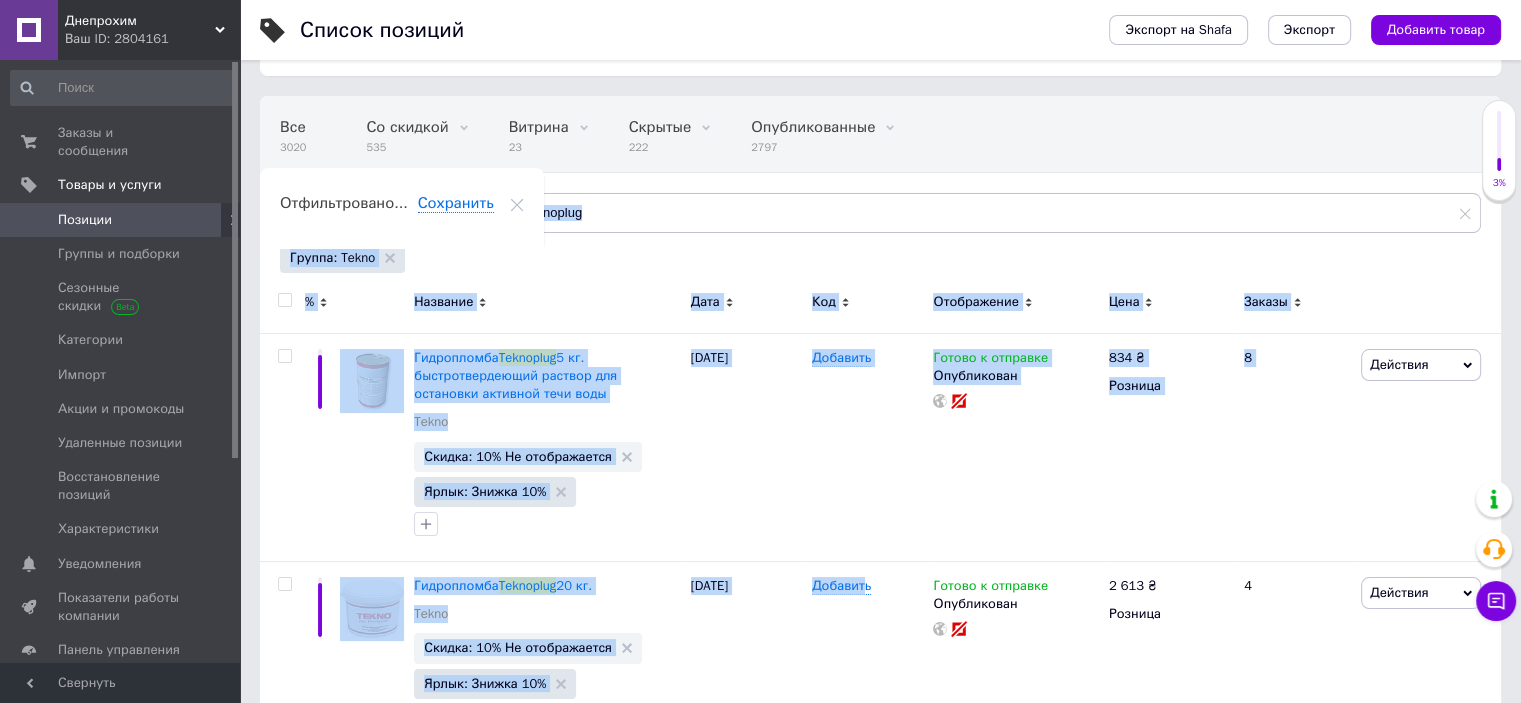 drag, startPoint x: 862, startPoint y: 633, endPoint x: 1535, endPoint y: 160, distance: 822.5922 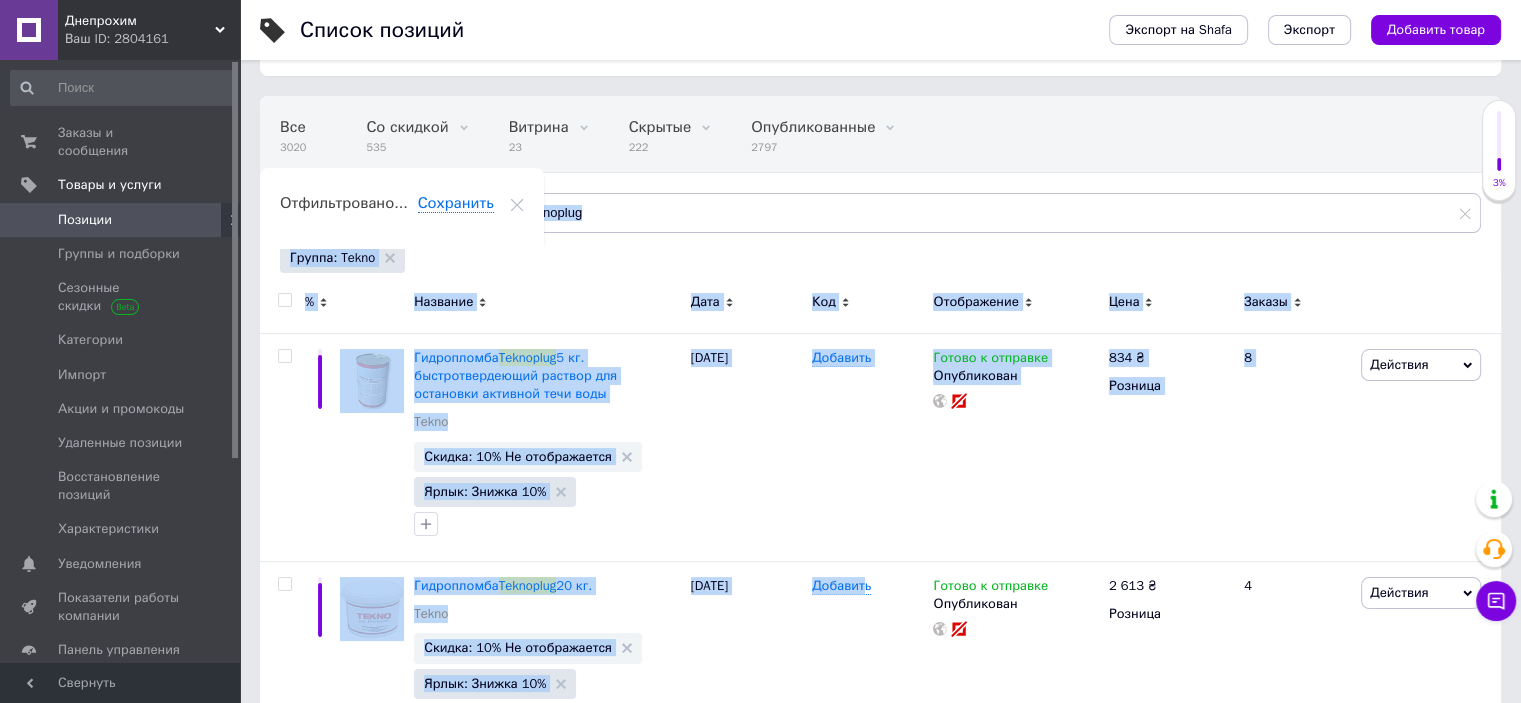 click at bounding box center [1428, 305] 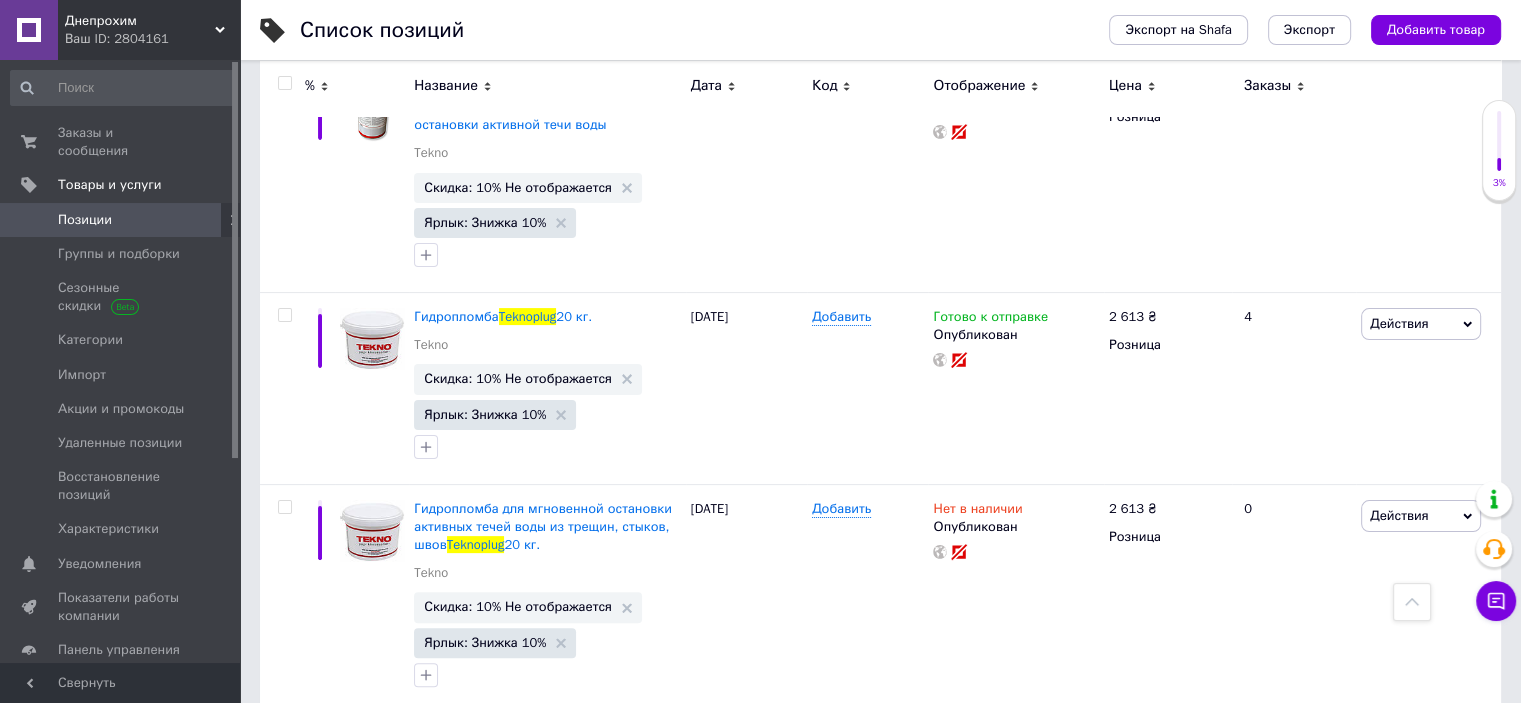 scroll, scrollTop: 474, scrollLeft: 0, axis: vertical 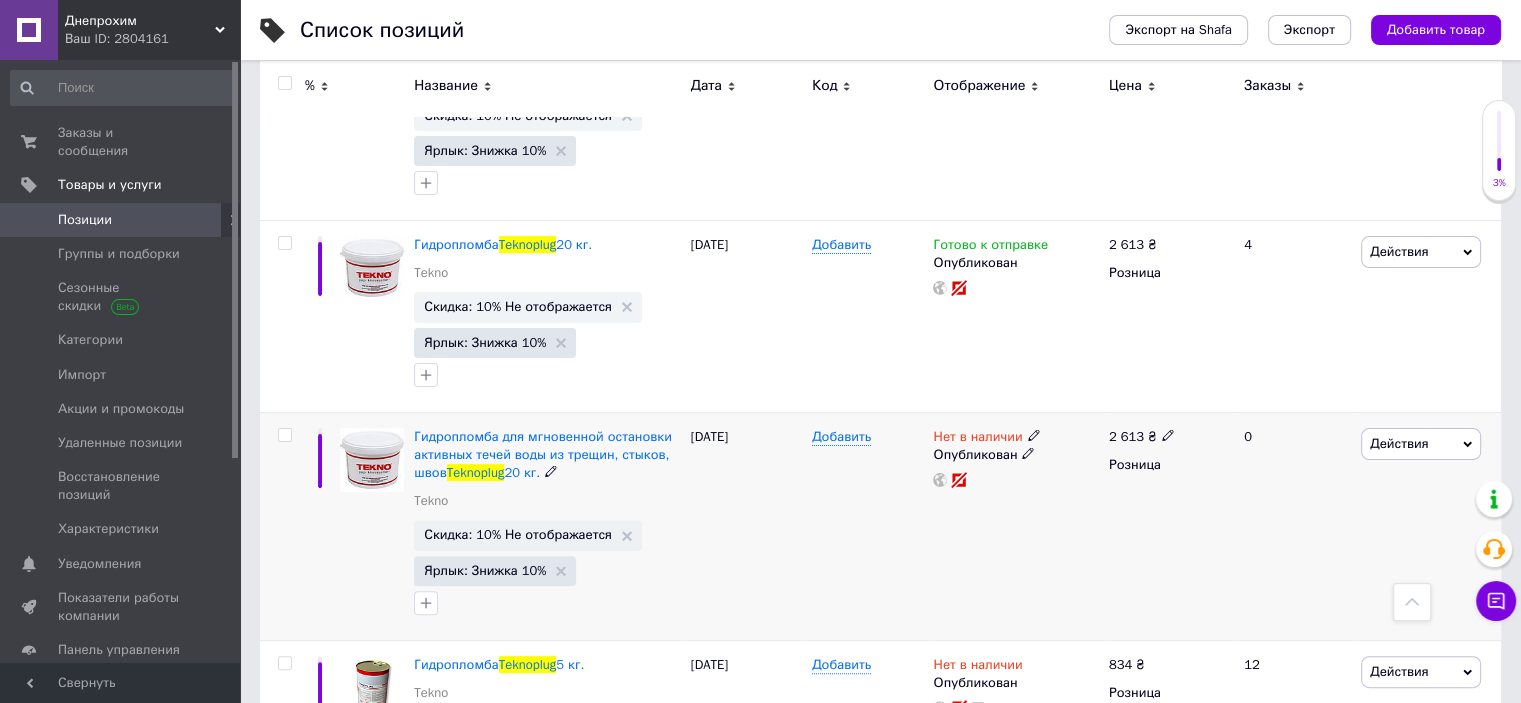 click on "Нет в наличии" at bounding box center [977, 439] 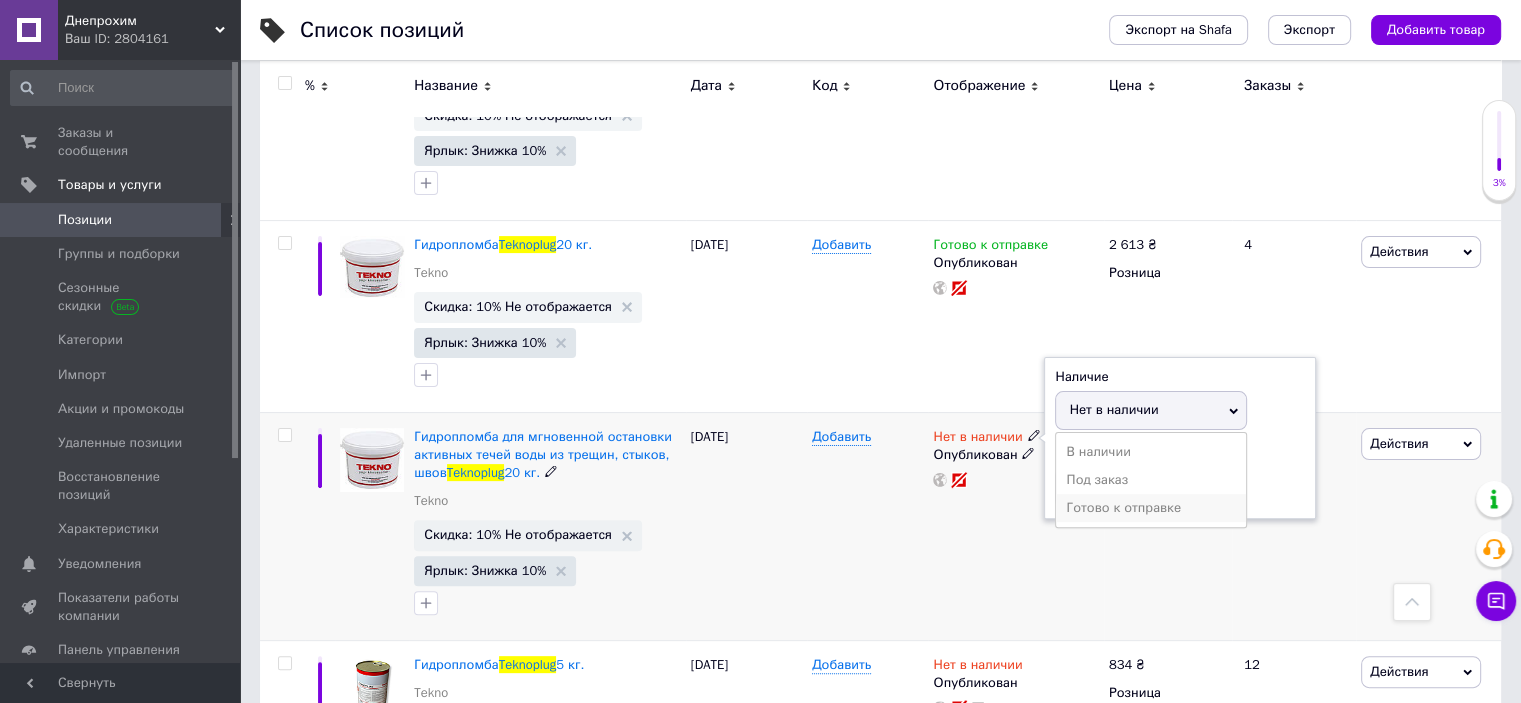 click on "Готово к отправке" at bounding box center [1151, 508] 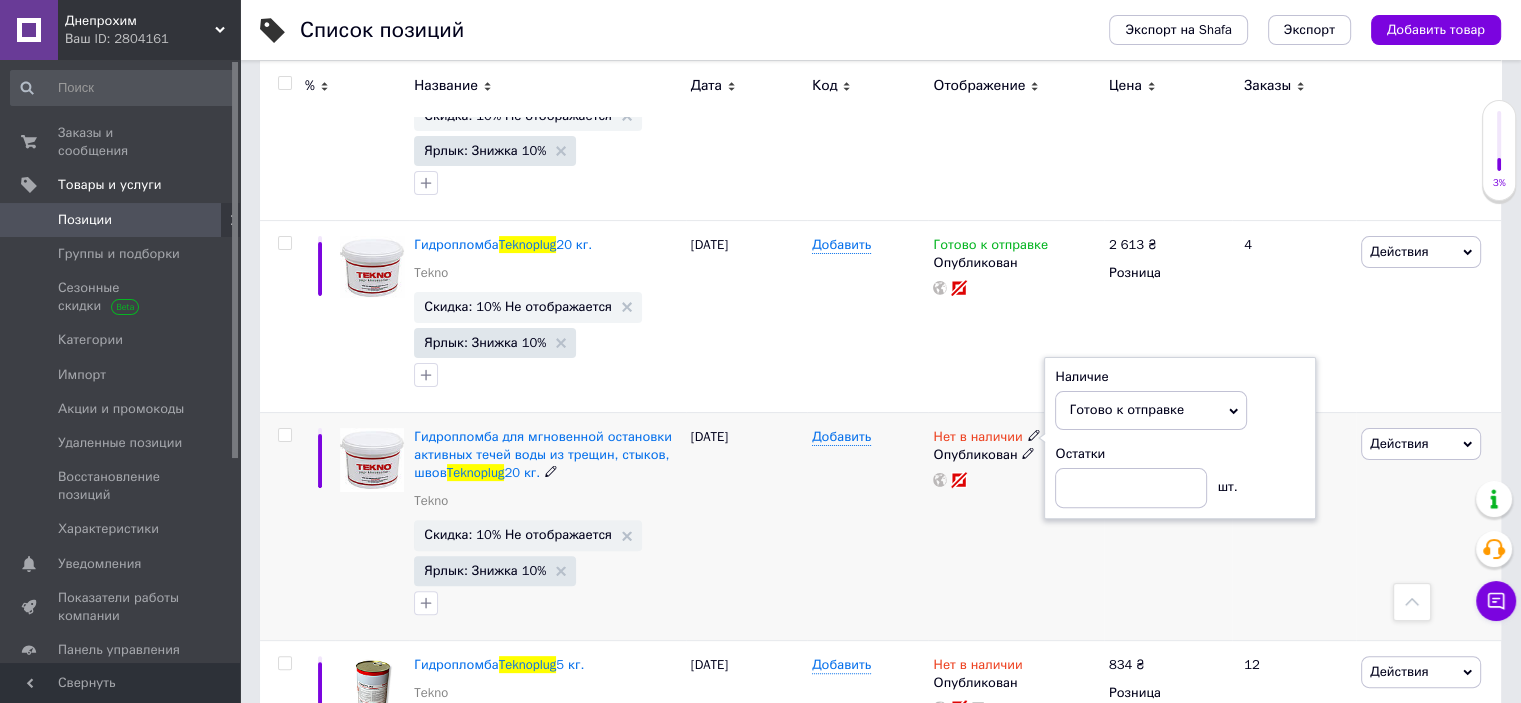 click on "Добавить" at bounding box center [867, 526] 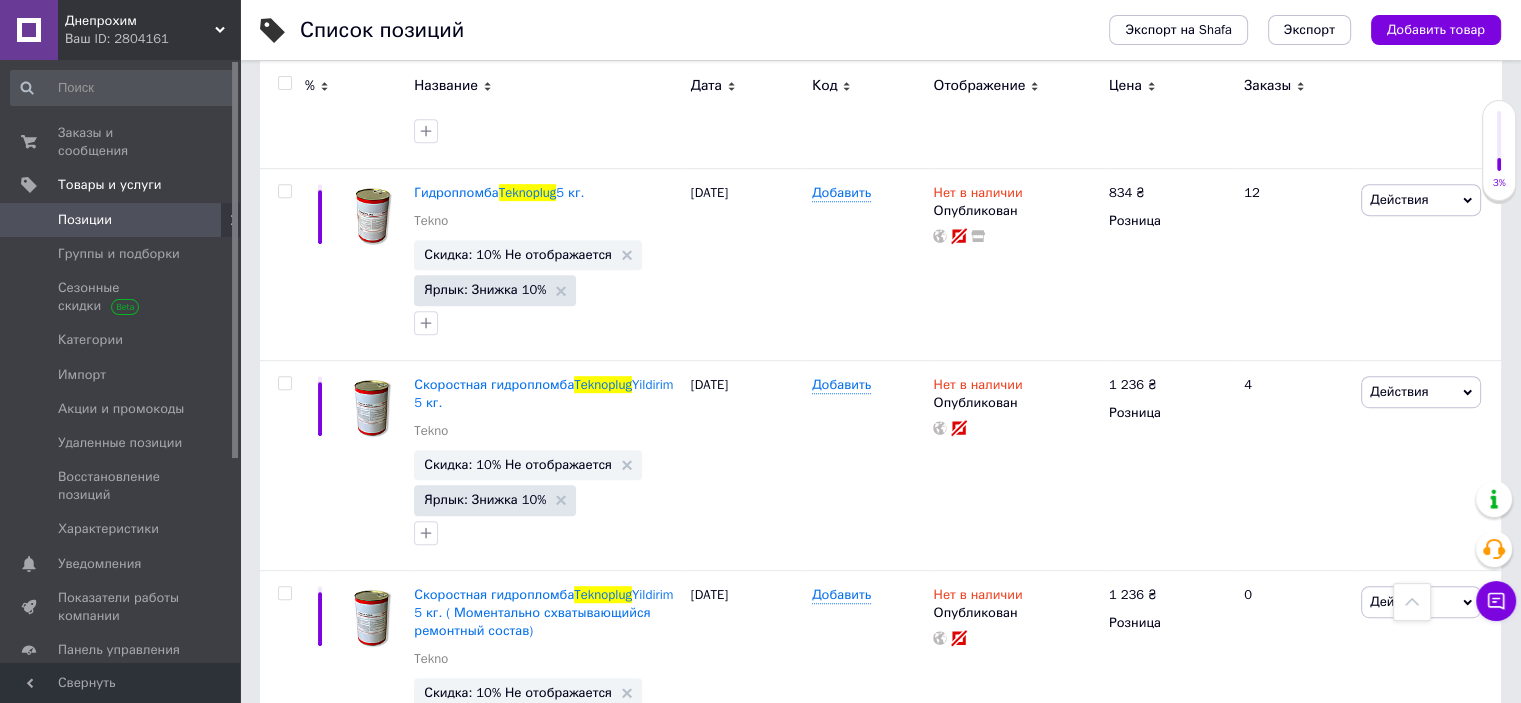 scroll, scrollTop: 933, scrollLeft: 0, axis: vertical 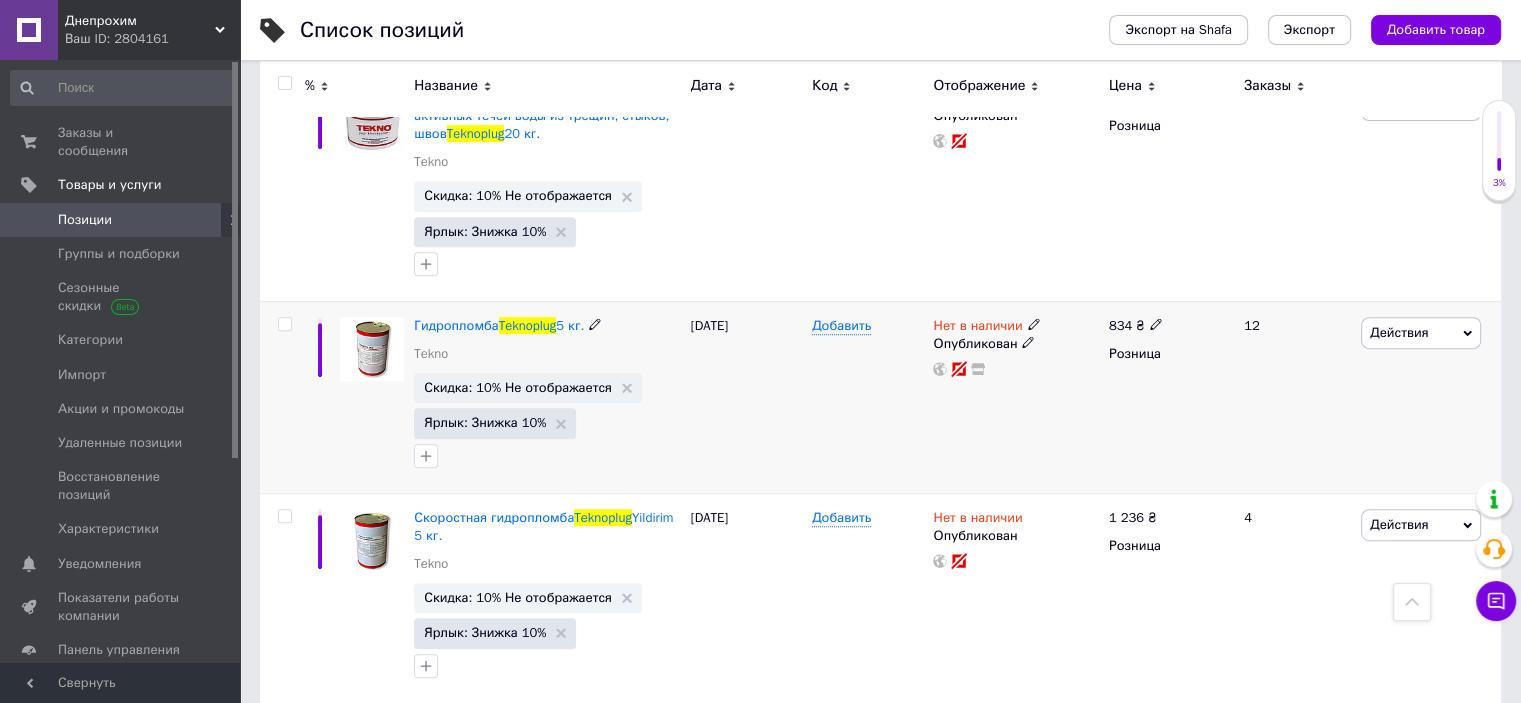 click on "Нет в наличии" at bounding box center [977, 328] 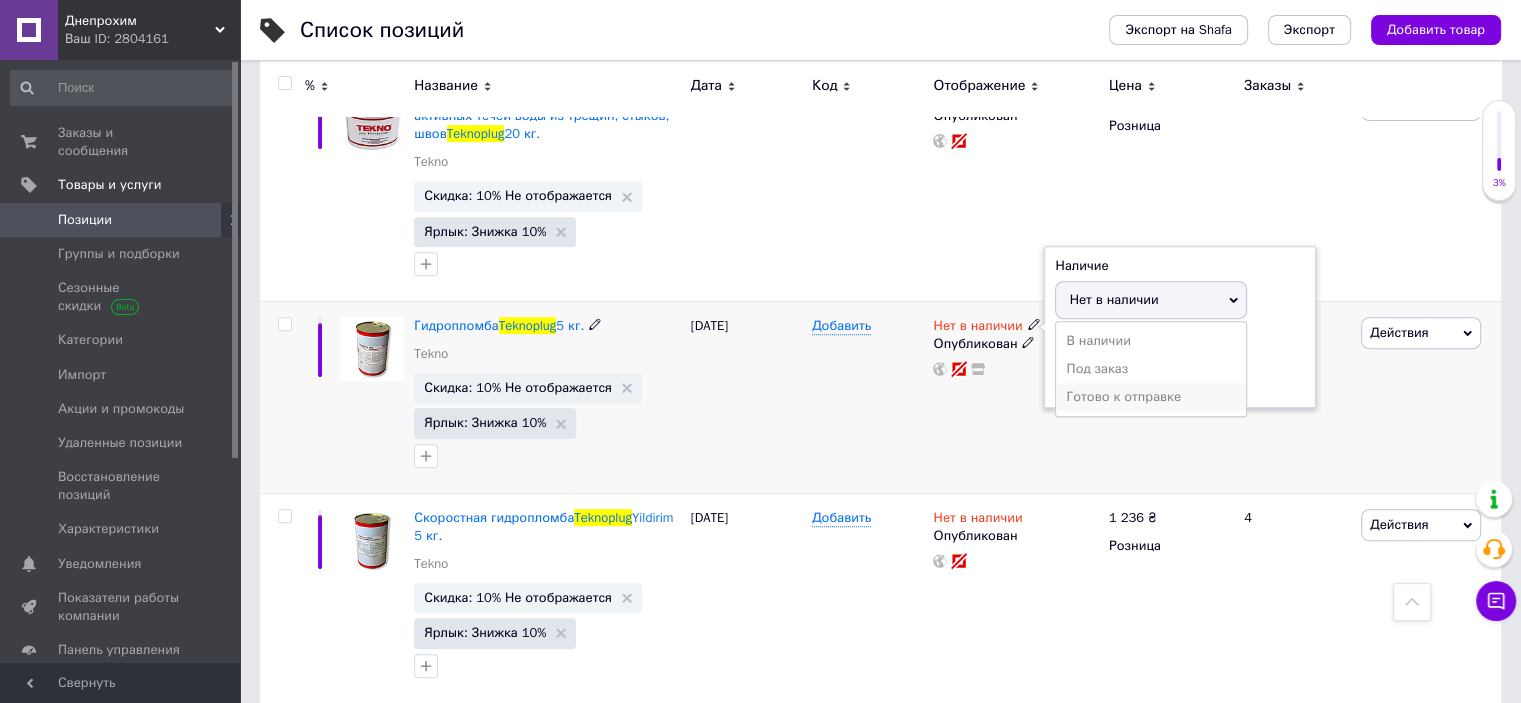 click on "Готово к отправке" at bounding box center (1151, 397) 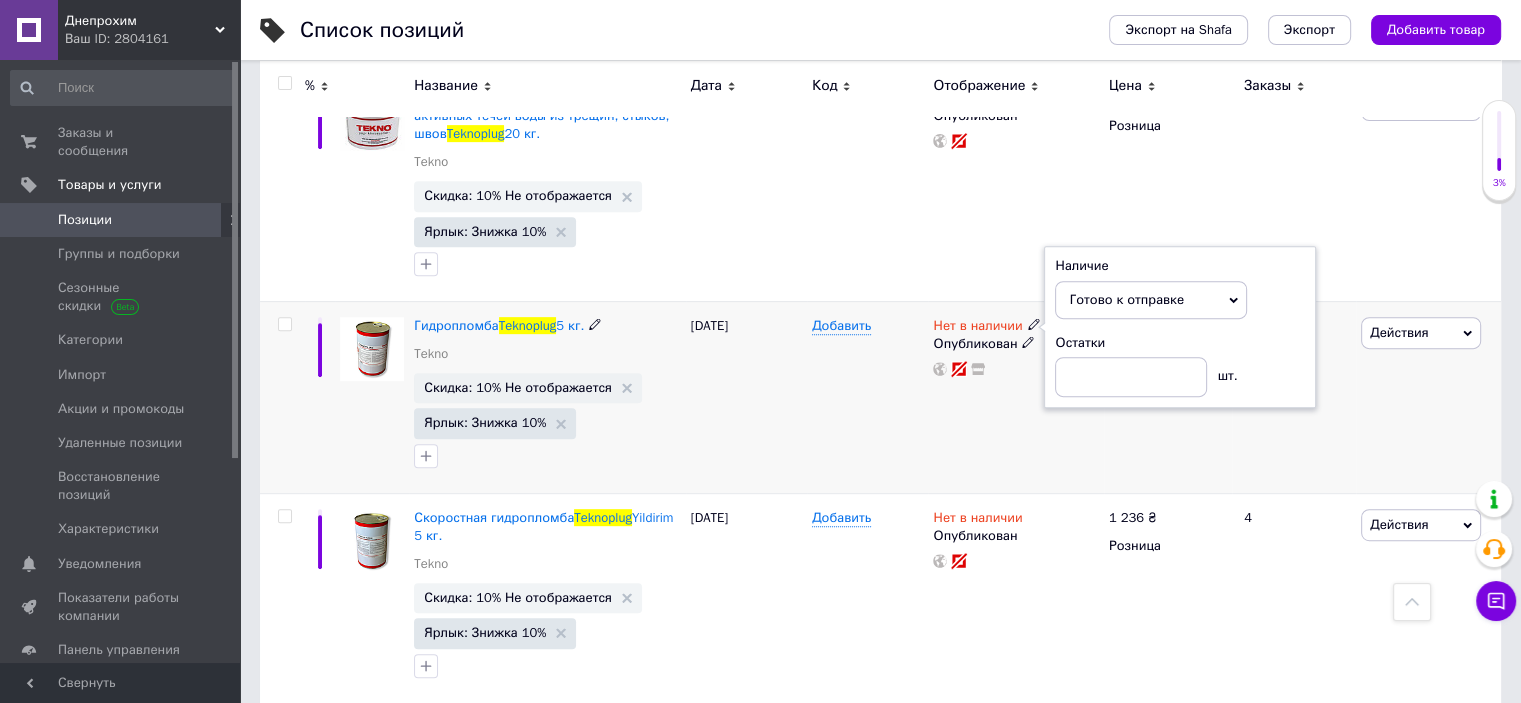 click on "[DATE]" at bounding box center (746, 397) 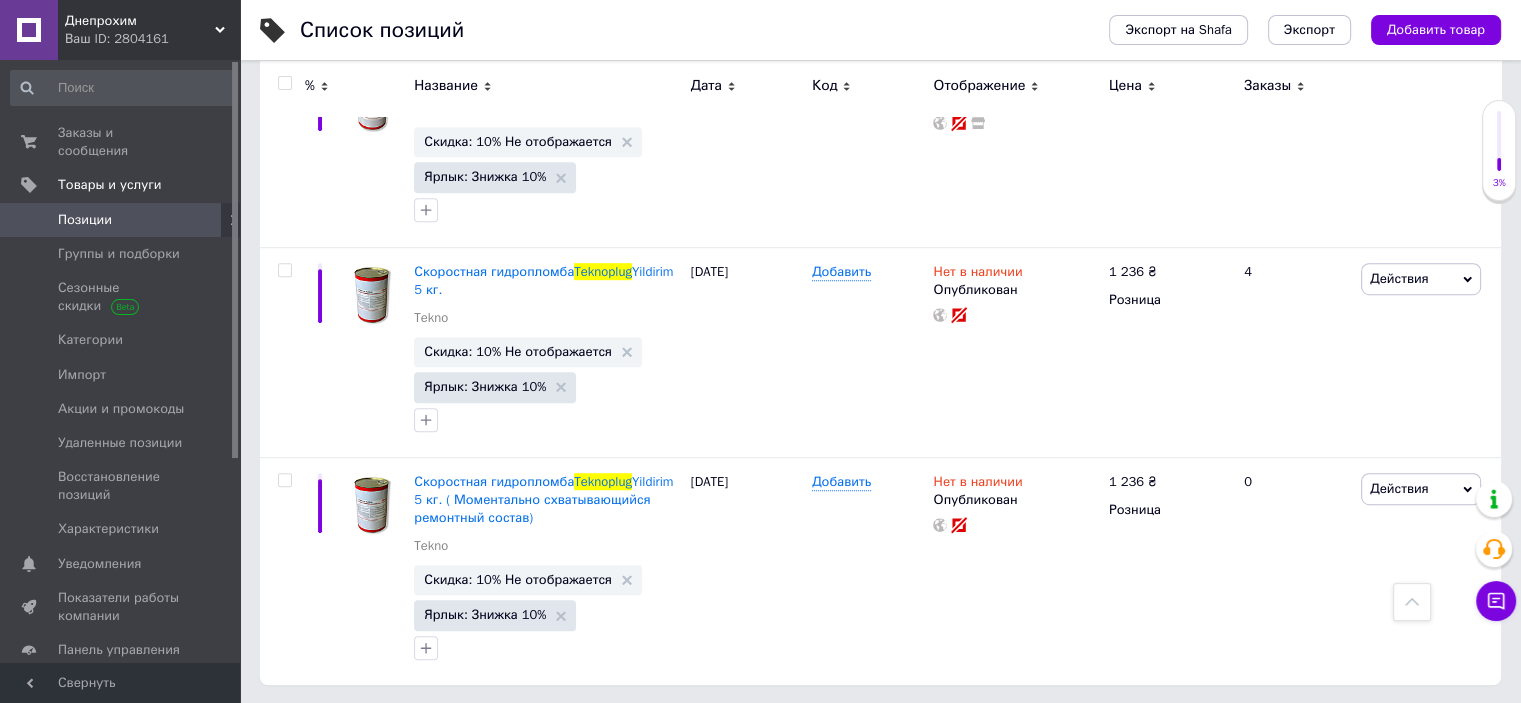 scroll, scrollTop: 0, scrollLeft: 0, axis: both 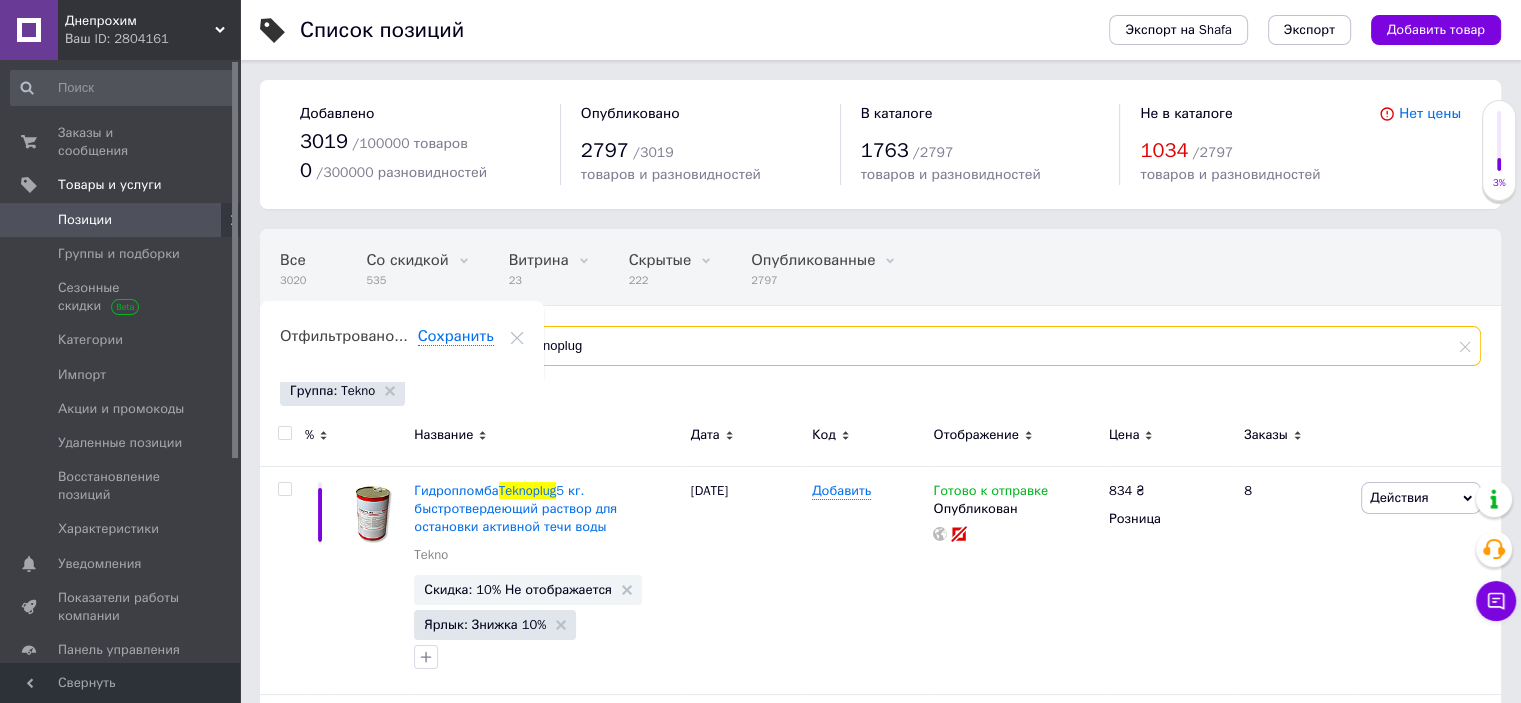 click on "teknoplug" at bounding box center [985, 346] 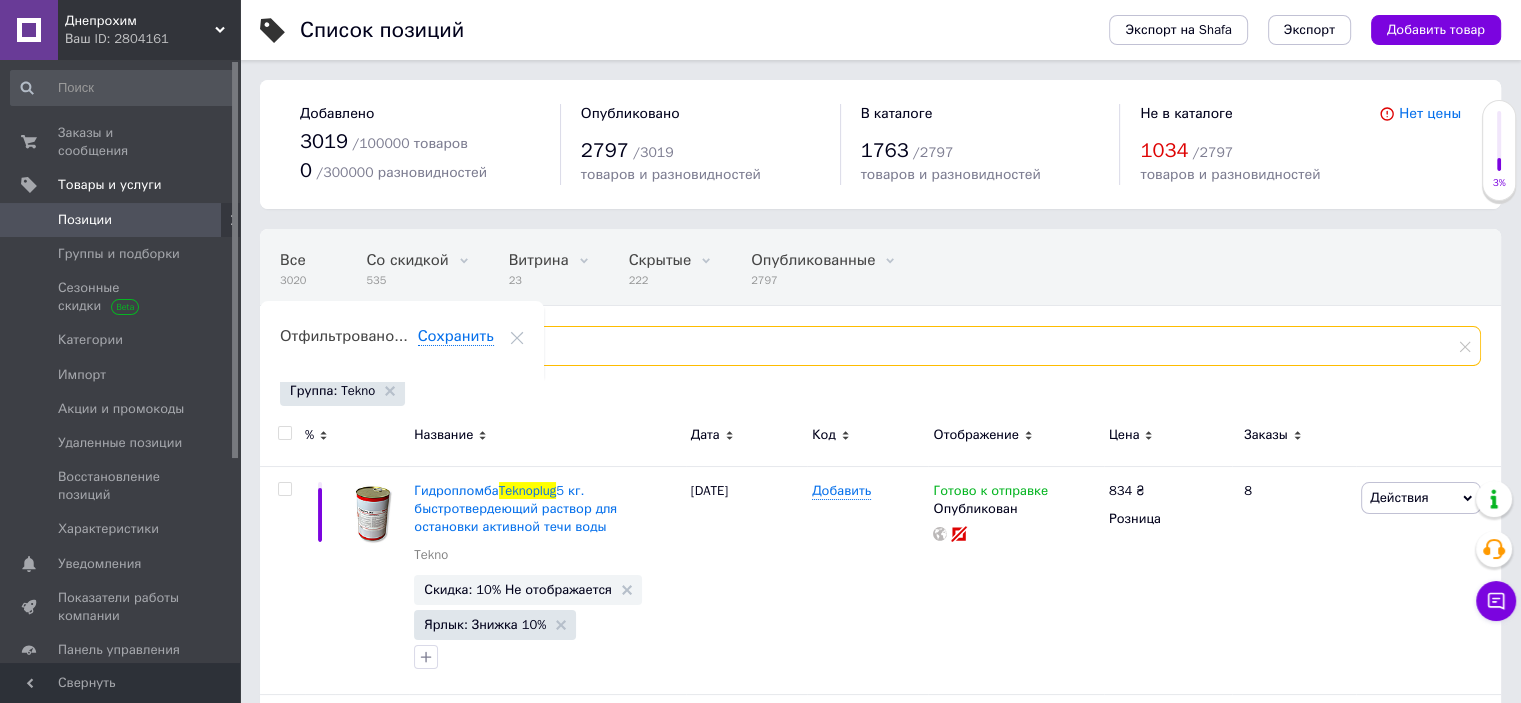 type on "t" 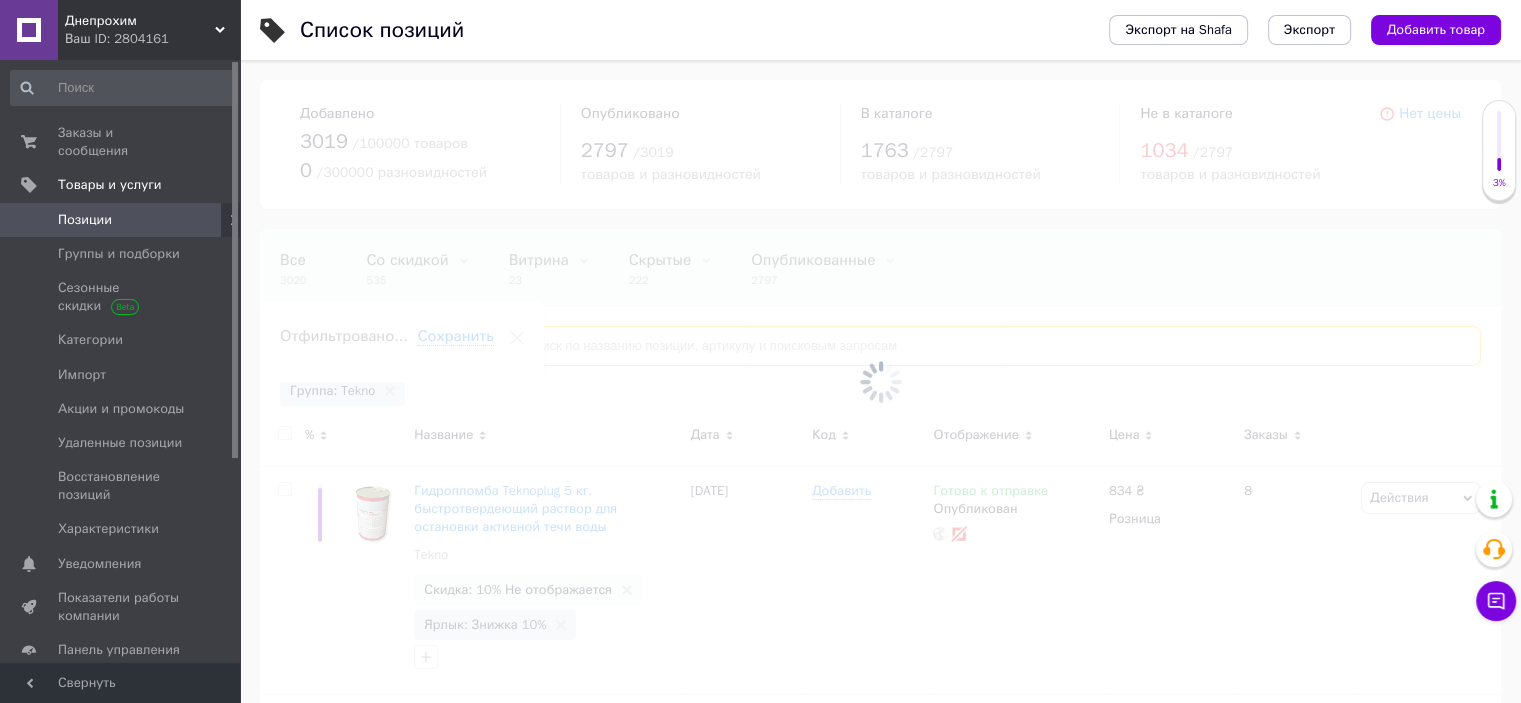 type 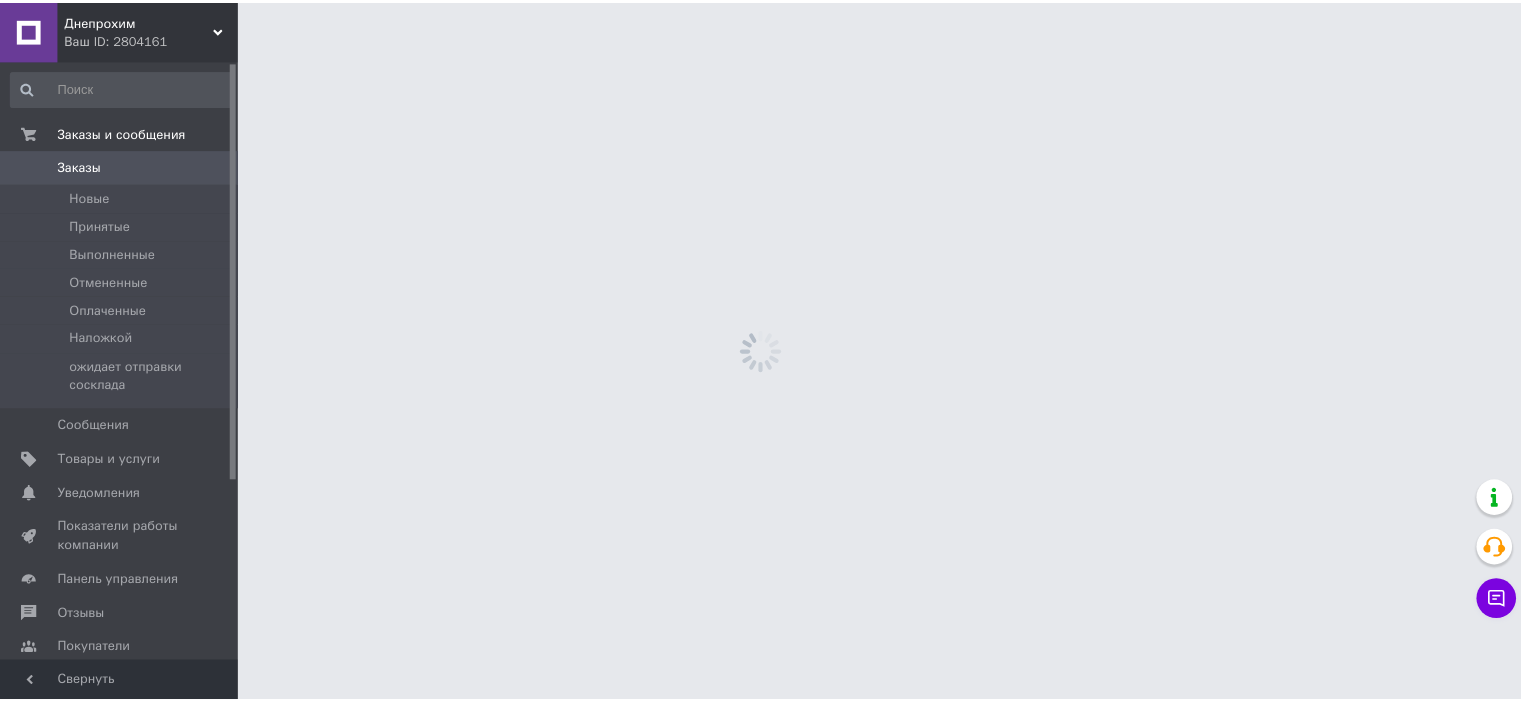scroll, scrollTop: 0, scrollLeft: 0, axis: both 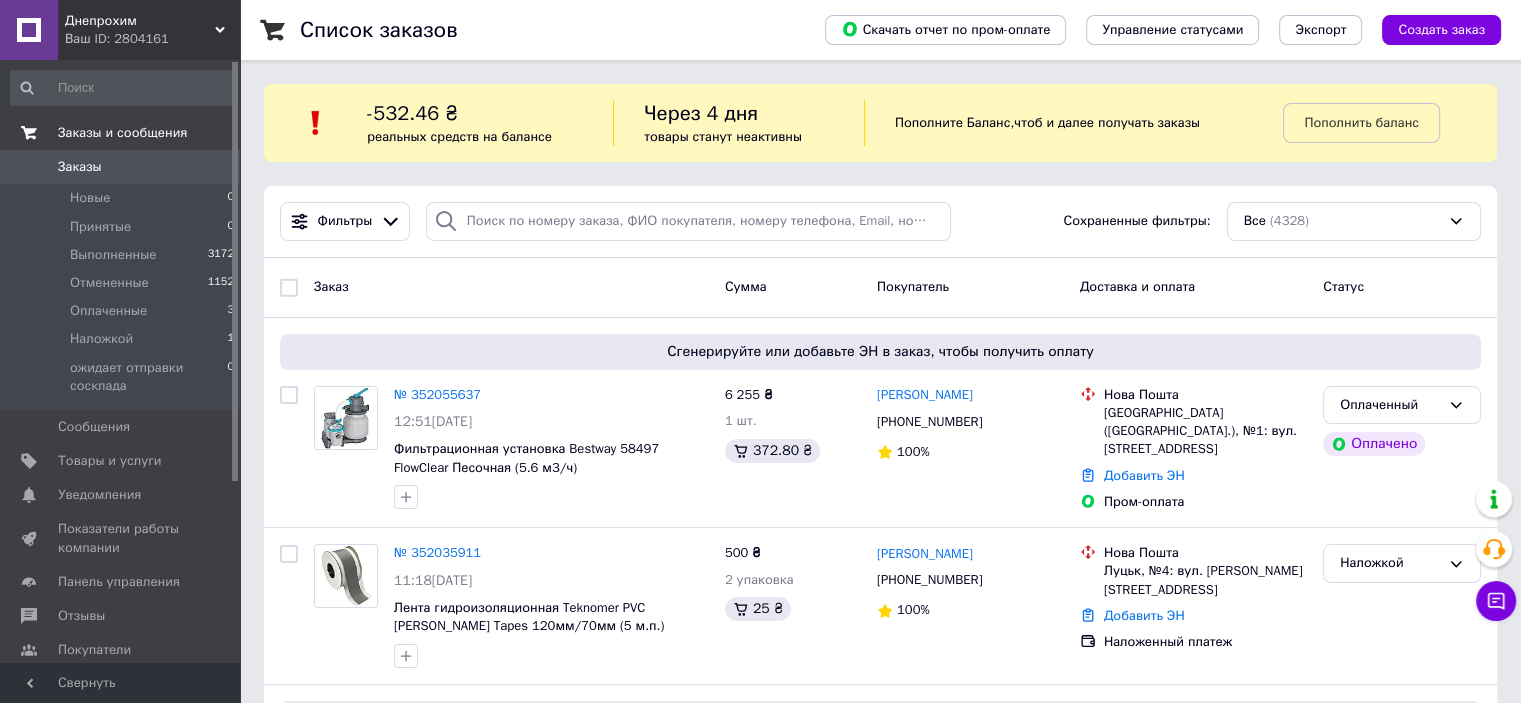 click on "Заказы и сообщения" at bounding box center [122, 133] 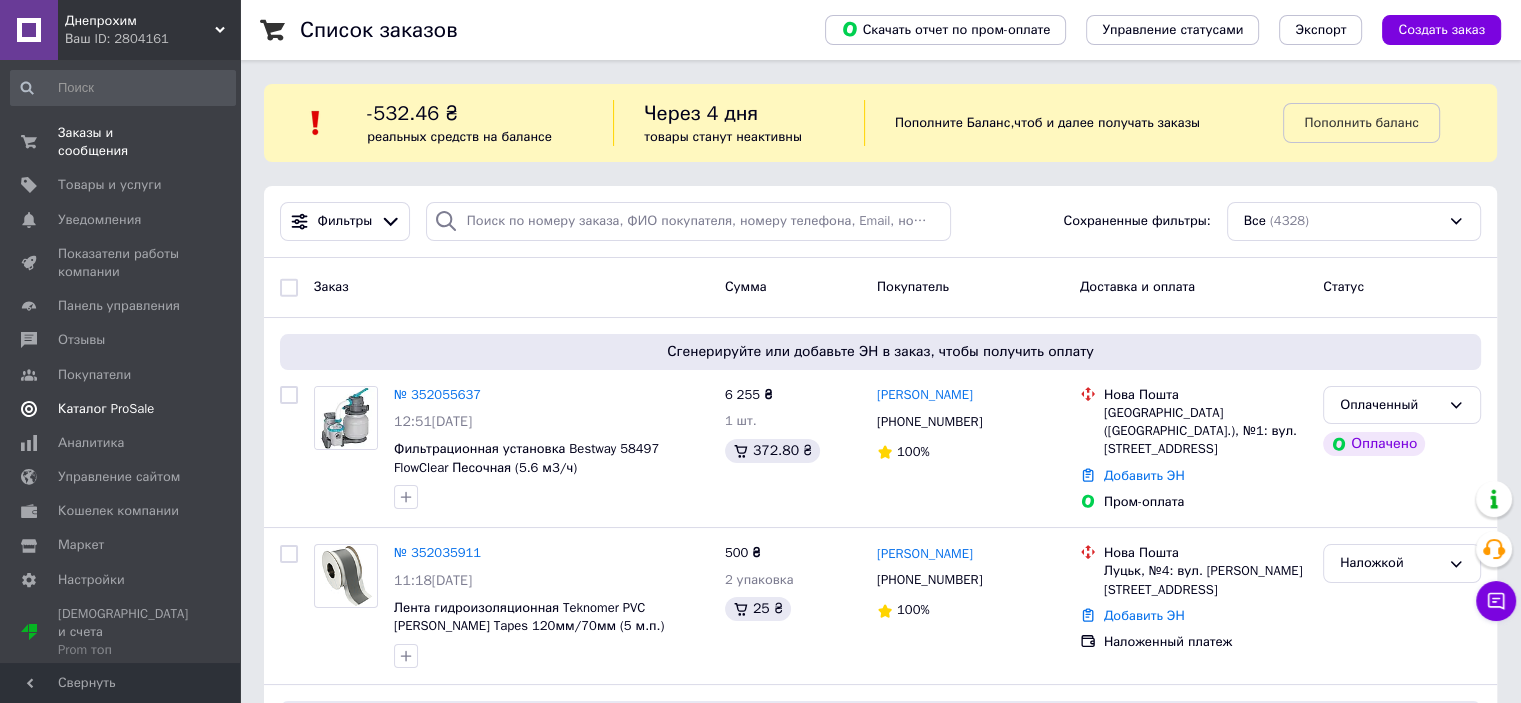 click on "Каталог ProSale" at bounding box center [106, 409] 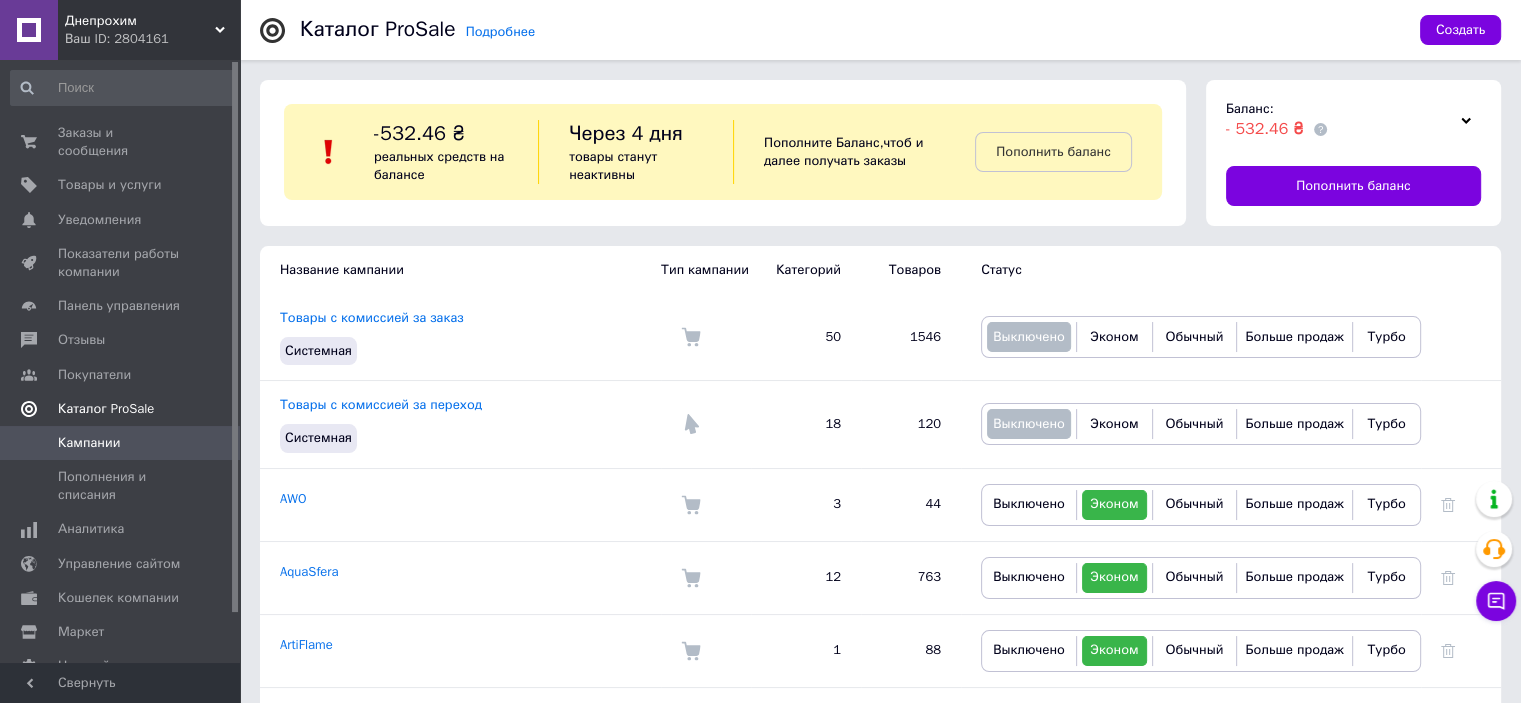 click on "Каталог ProSale" at bounding box center (106, 409) 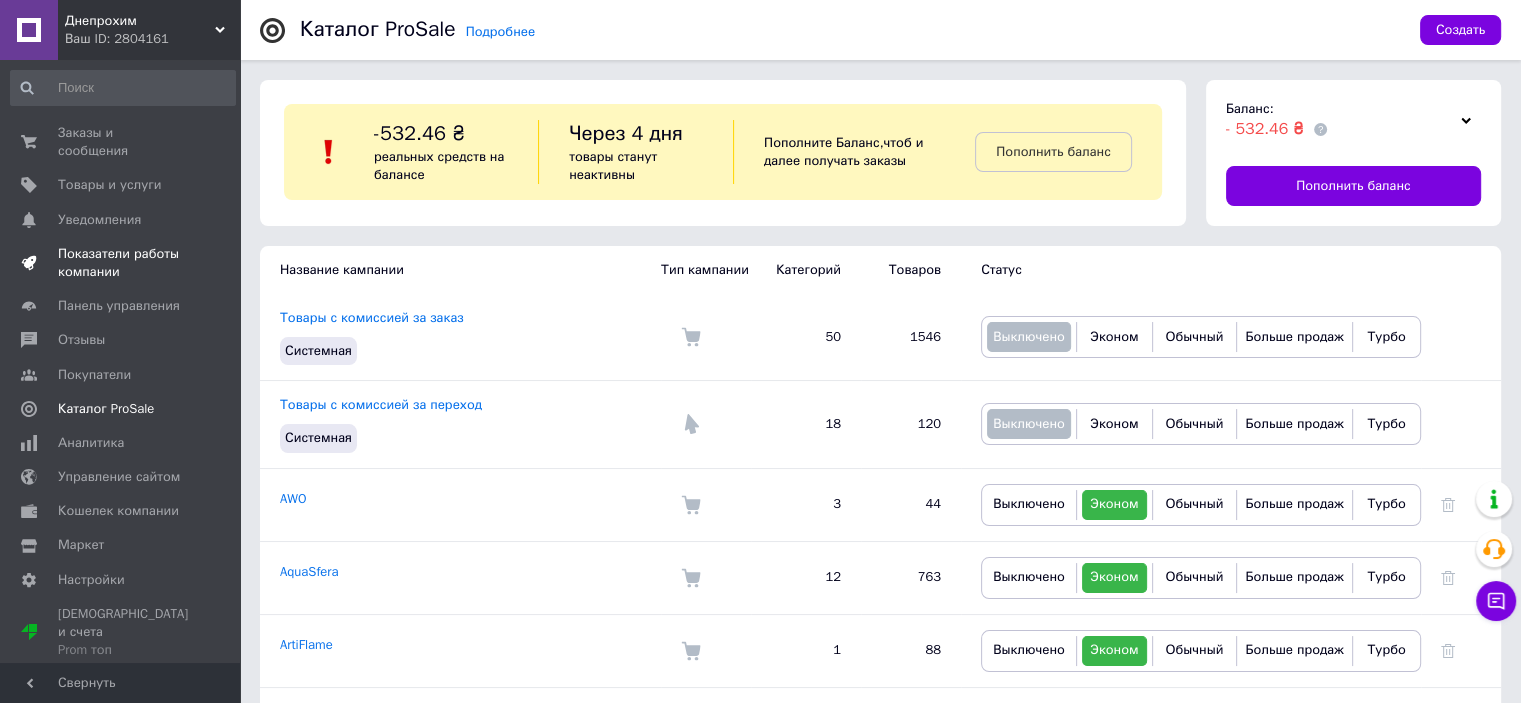 click on "Показатели работы компании" at bounding box center (121, 263) 